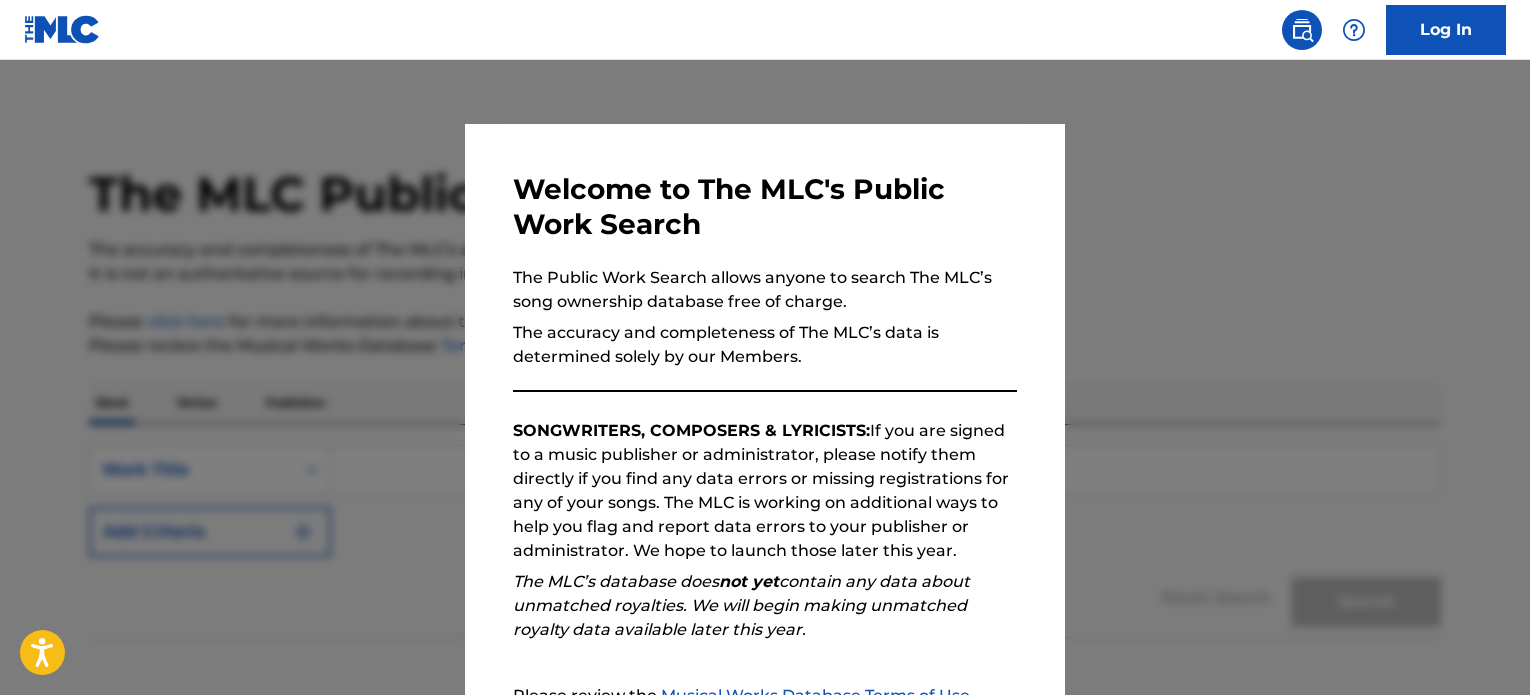 scroll, scrollTop: 0, scrollLeft: 0, axis: both 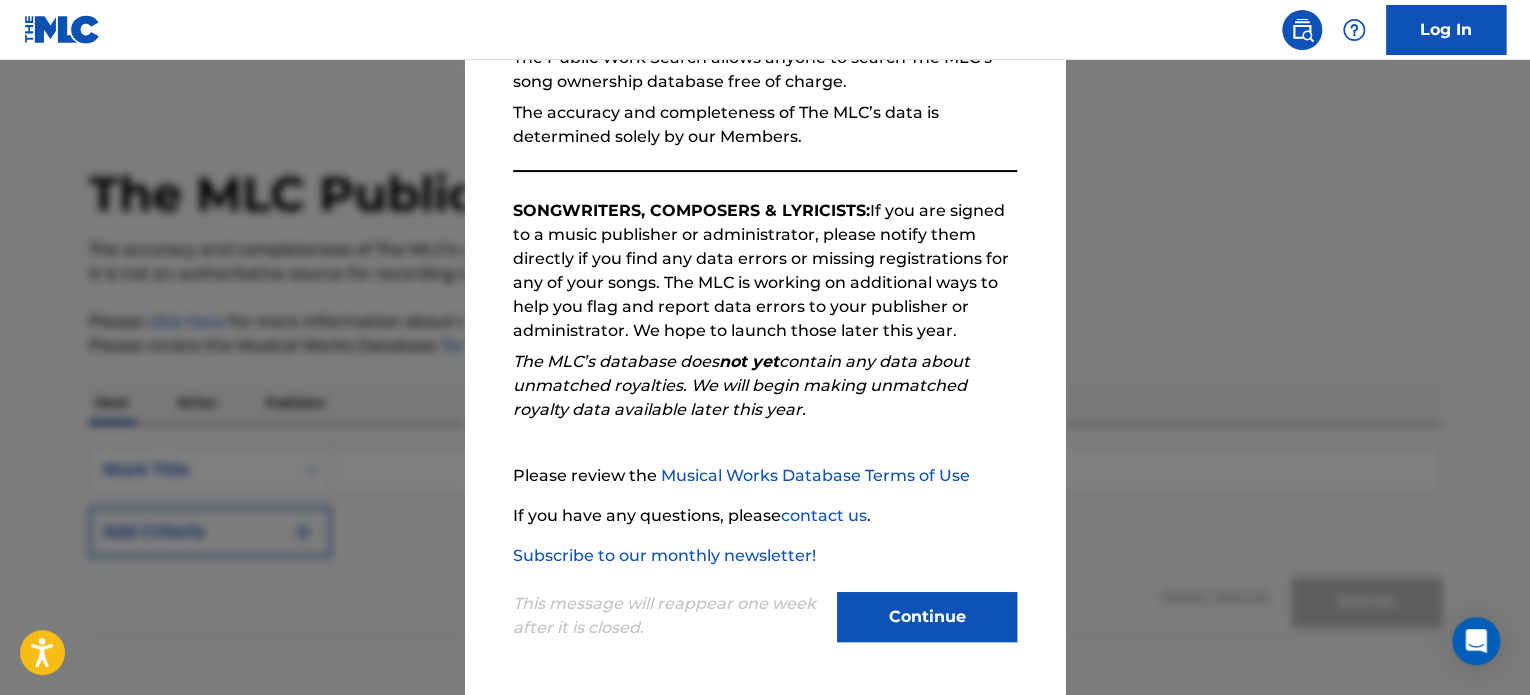 click on "Continue" at bounding box center [927, 617] 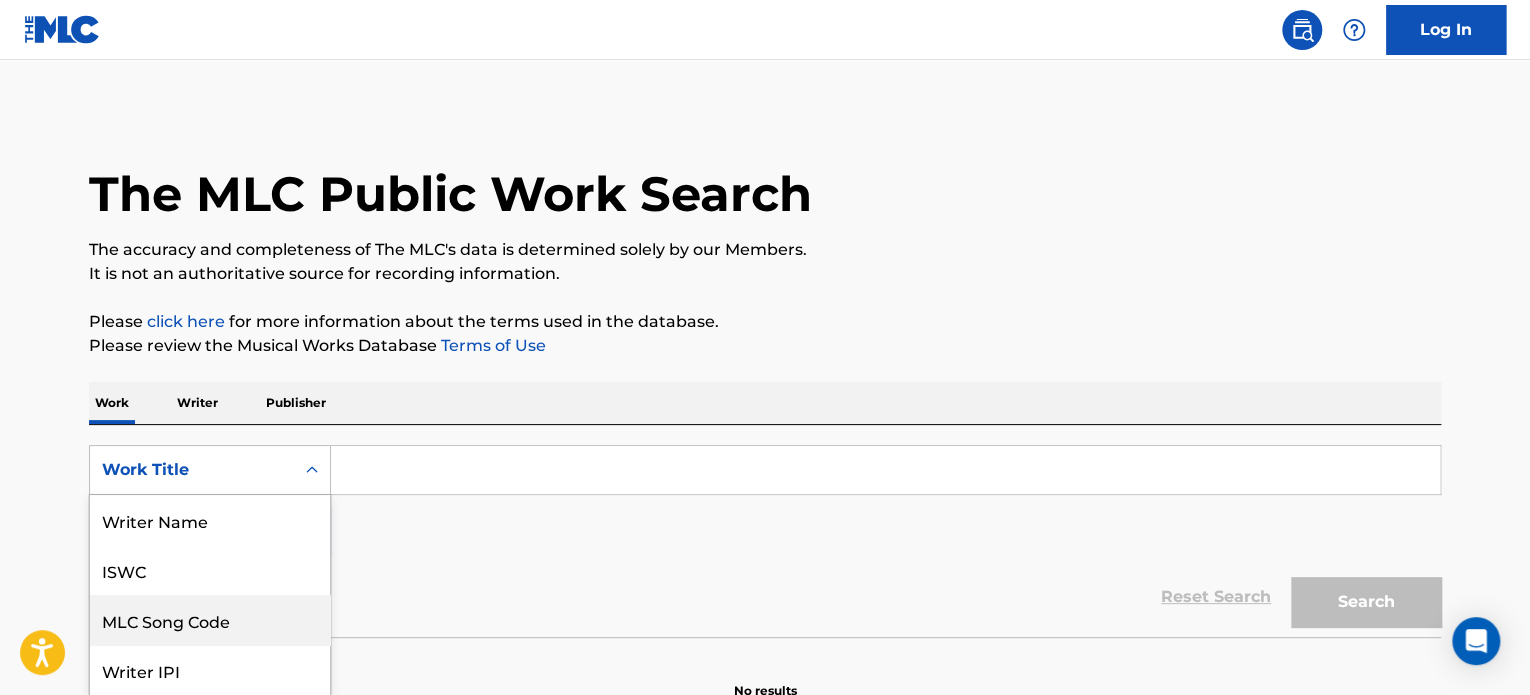 scroll, scrollTop: 100, scrollLeft: 0, axis: vertical 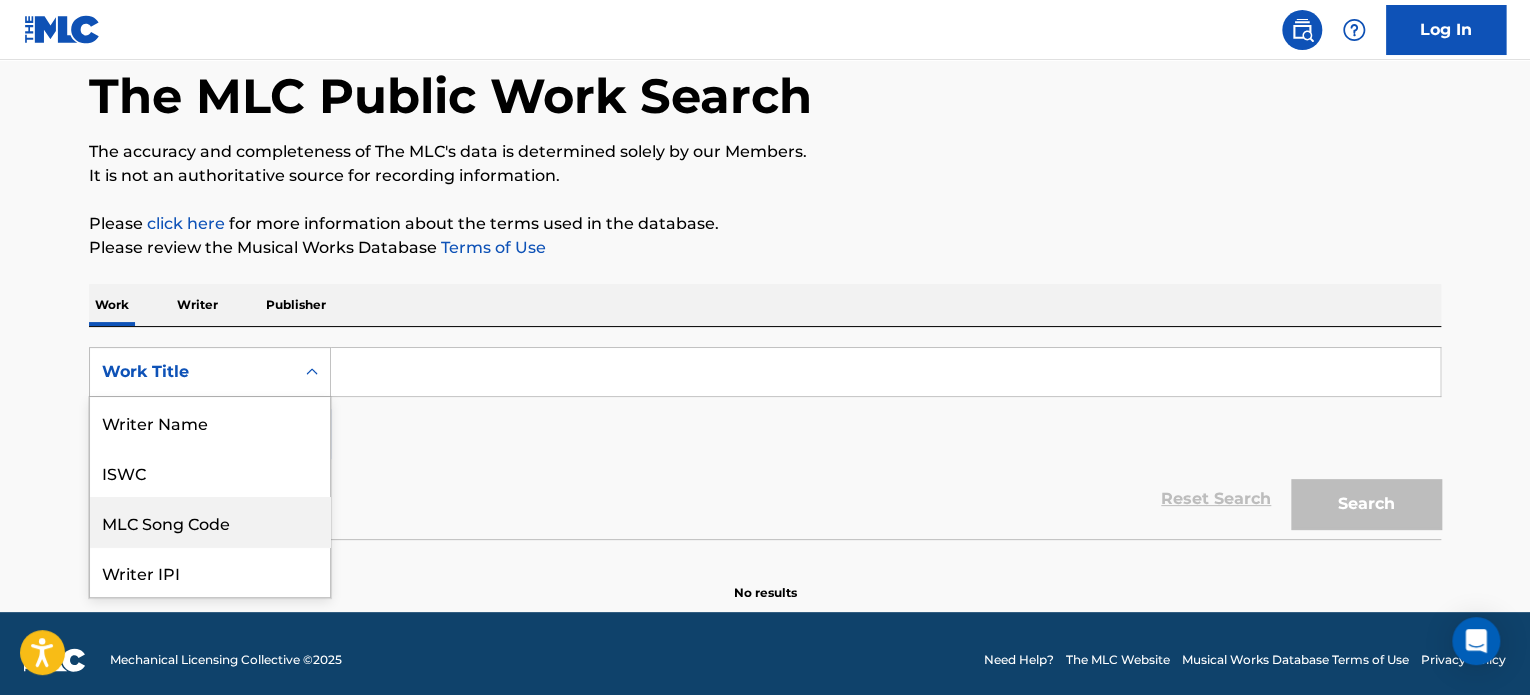 click on "8 results available. Use Up and Down to choose options, press Enter to select the currently focused option, press Escape to exit the menu, press Tab to select the option and exit the menu. Work Title Writer Name ISWC MLC Song Code Writer IPI Publisher Name Publisher IPI MLC Publisher Number Work Title" at bounding box center (210, 372) 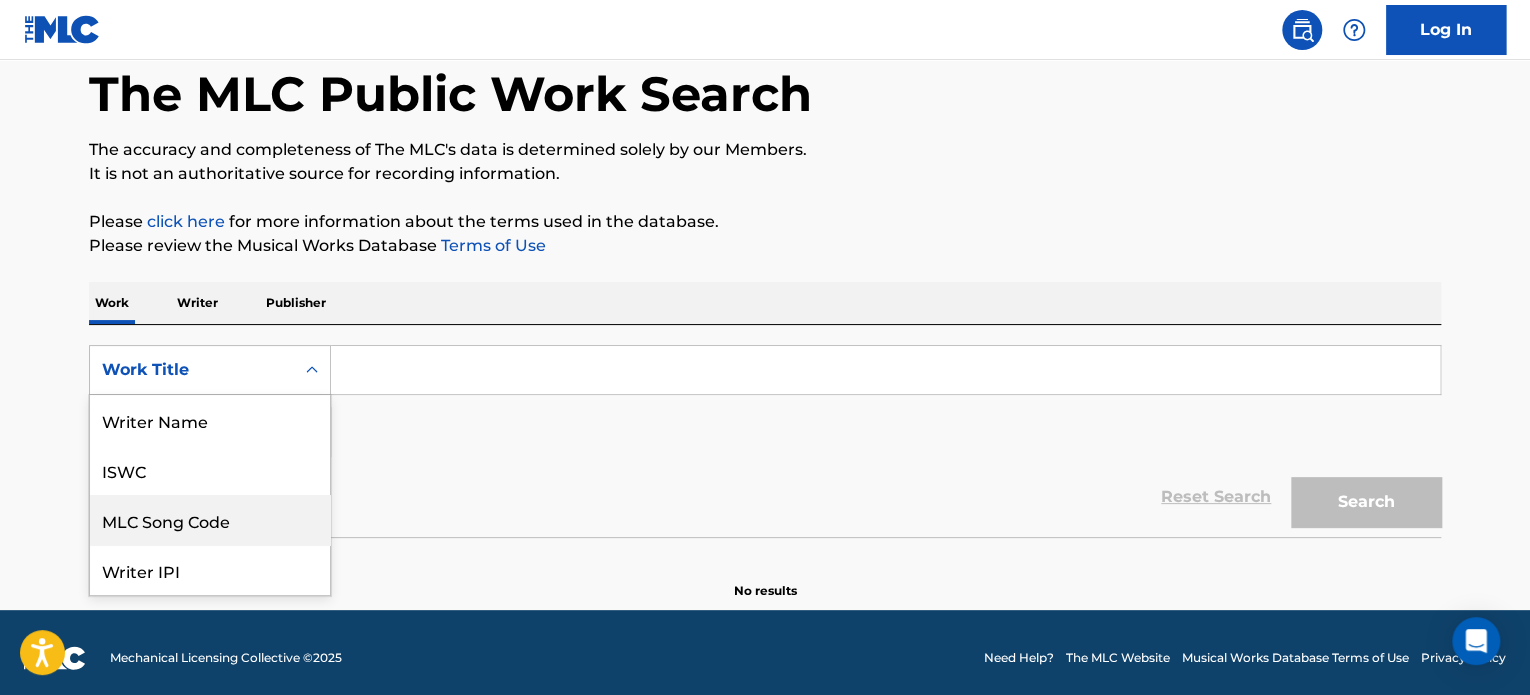 scroll, scrollTop: 100, scrollLeft: 0, axis: vertical 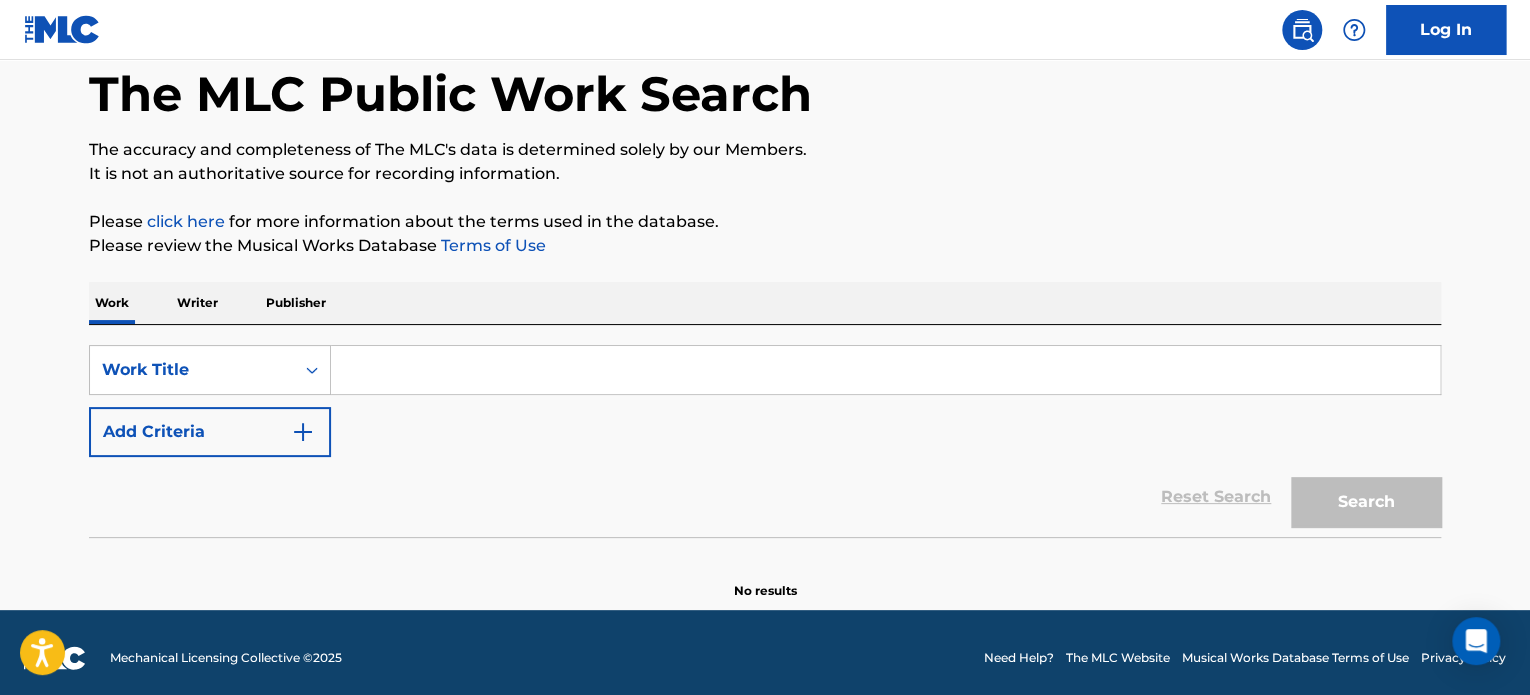 click on "Work Title" at bounding box center [210, 370] 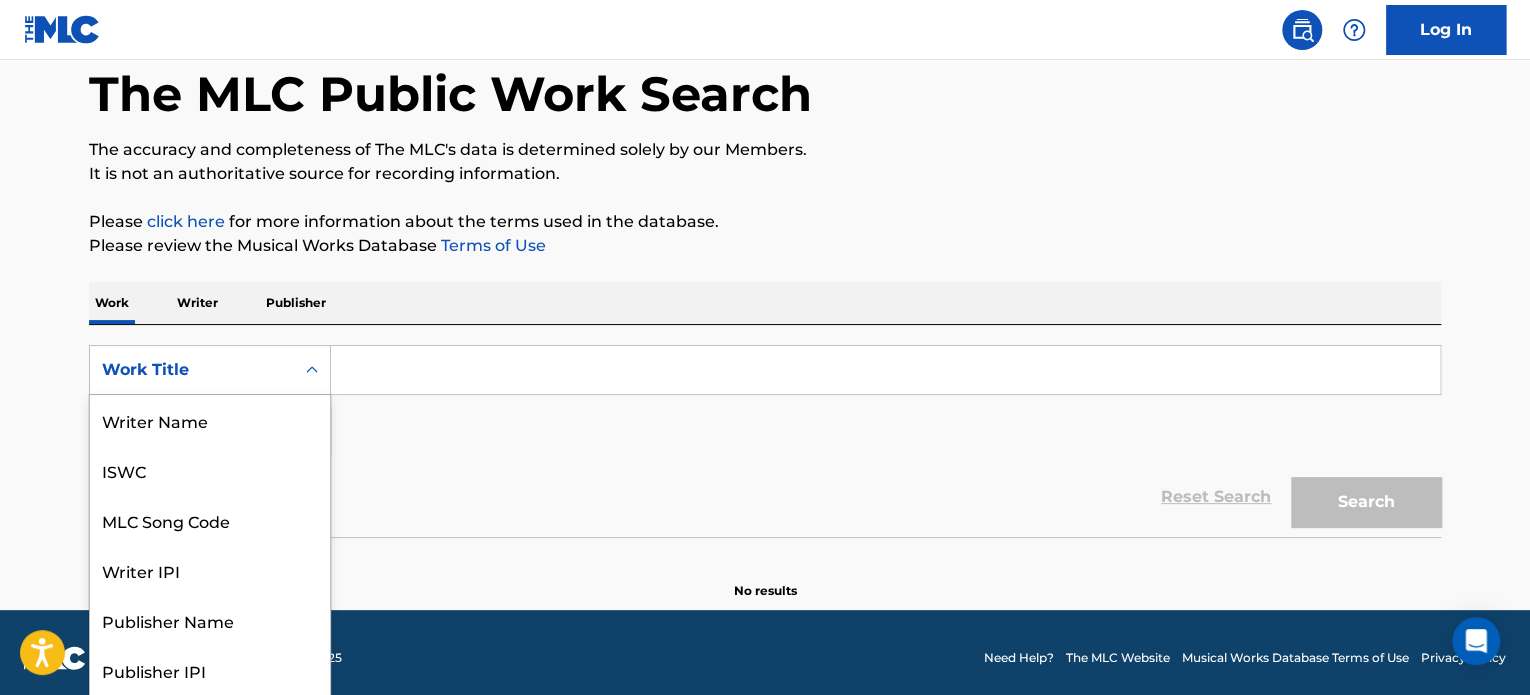 scroll, scrollTop: 100, scrollLeft: 0, axis: vertical 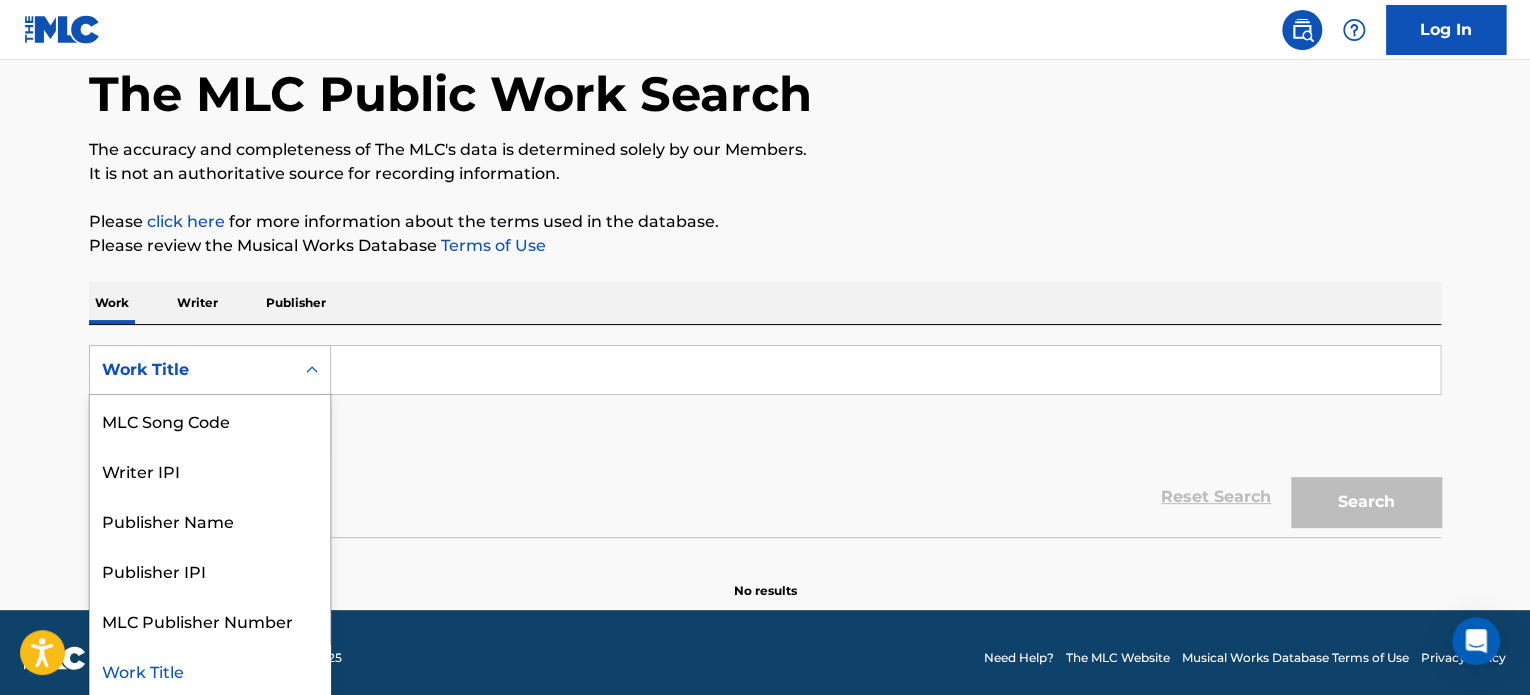 click on "Work Title" at bounding box center (192, 370) 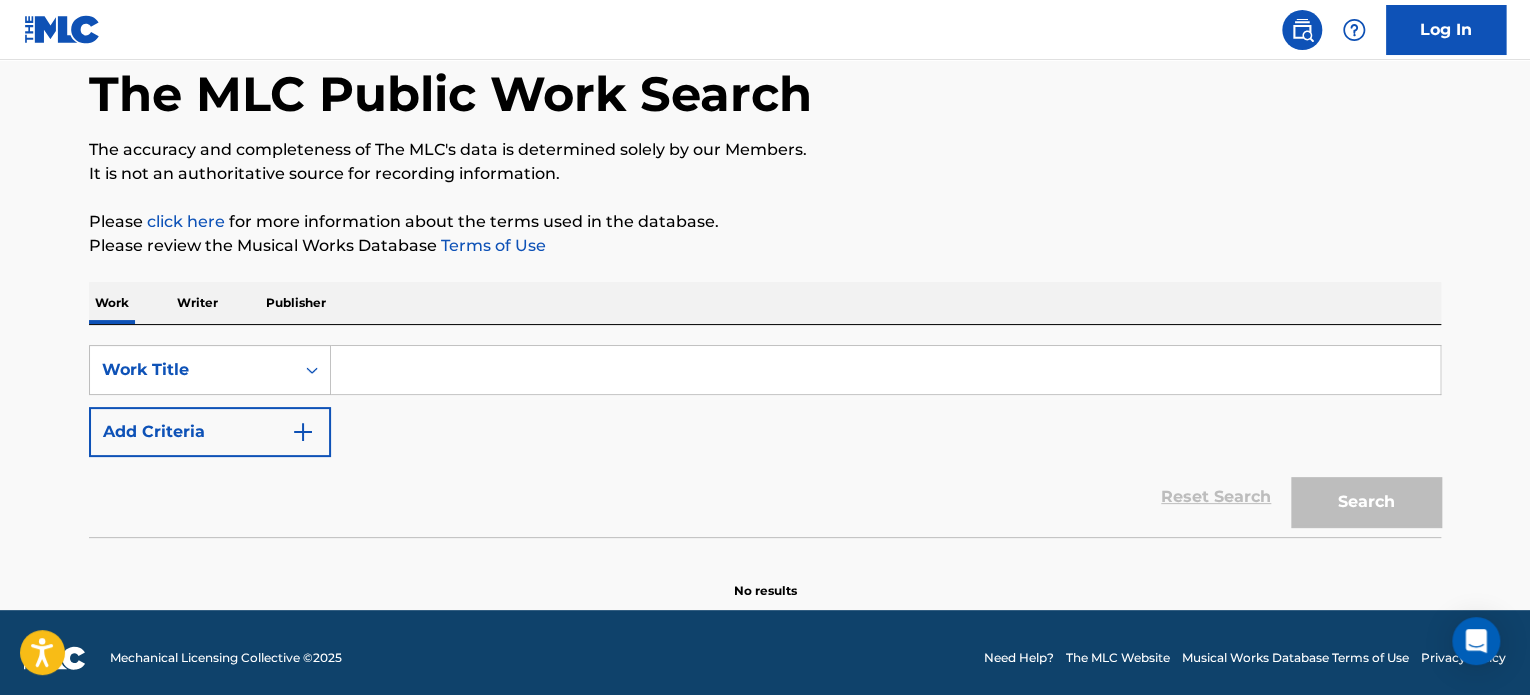 click on "Work Title" at bounding box center [192, 370] 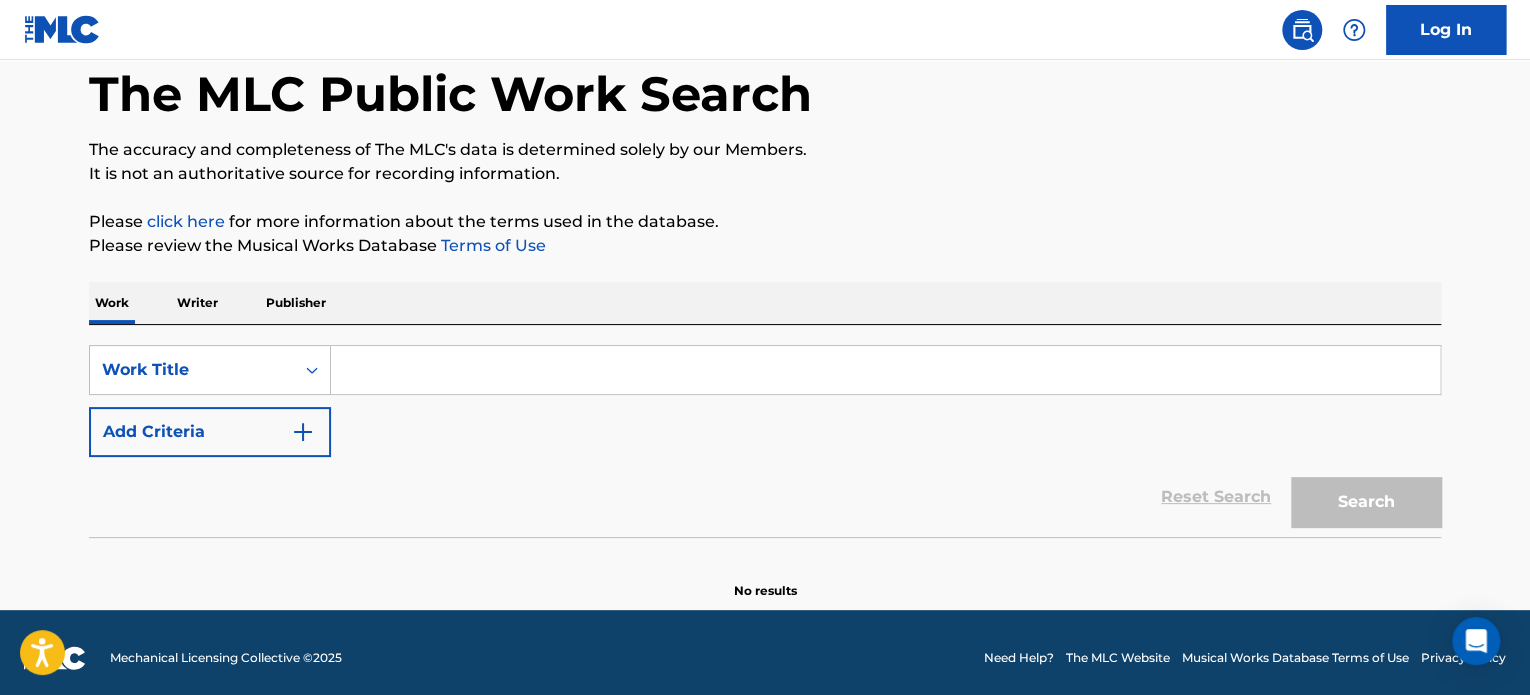 click at bounding box center [885, 370] 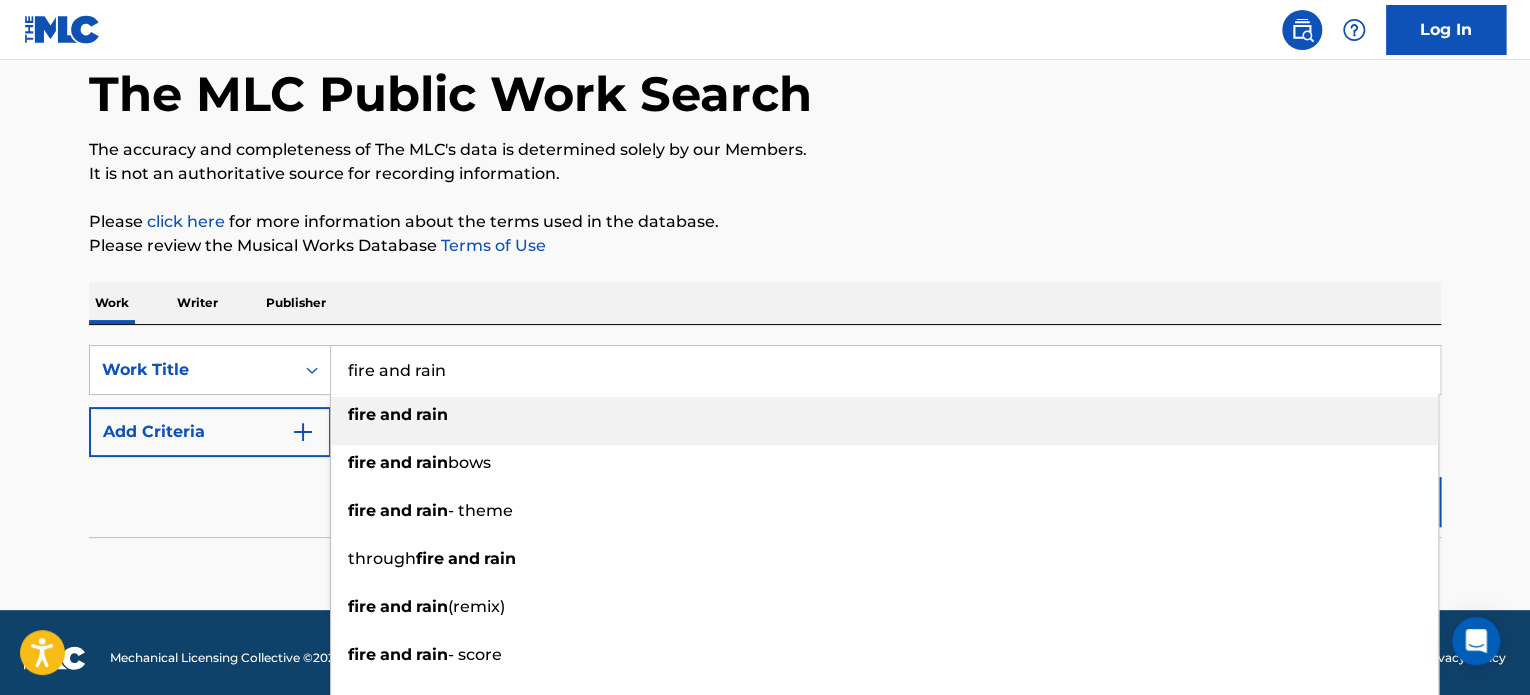 click on "rain" at bounding box center (432, 414) 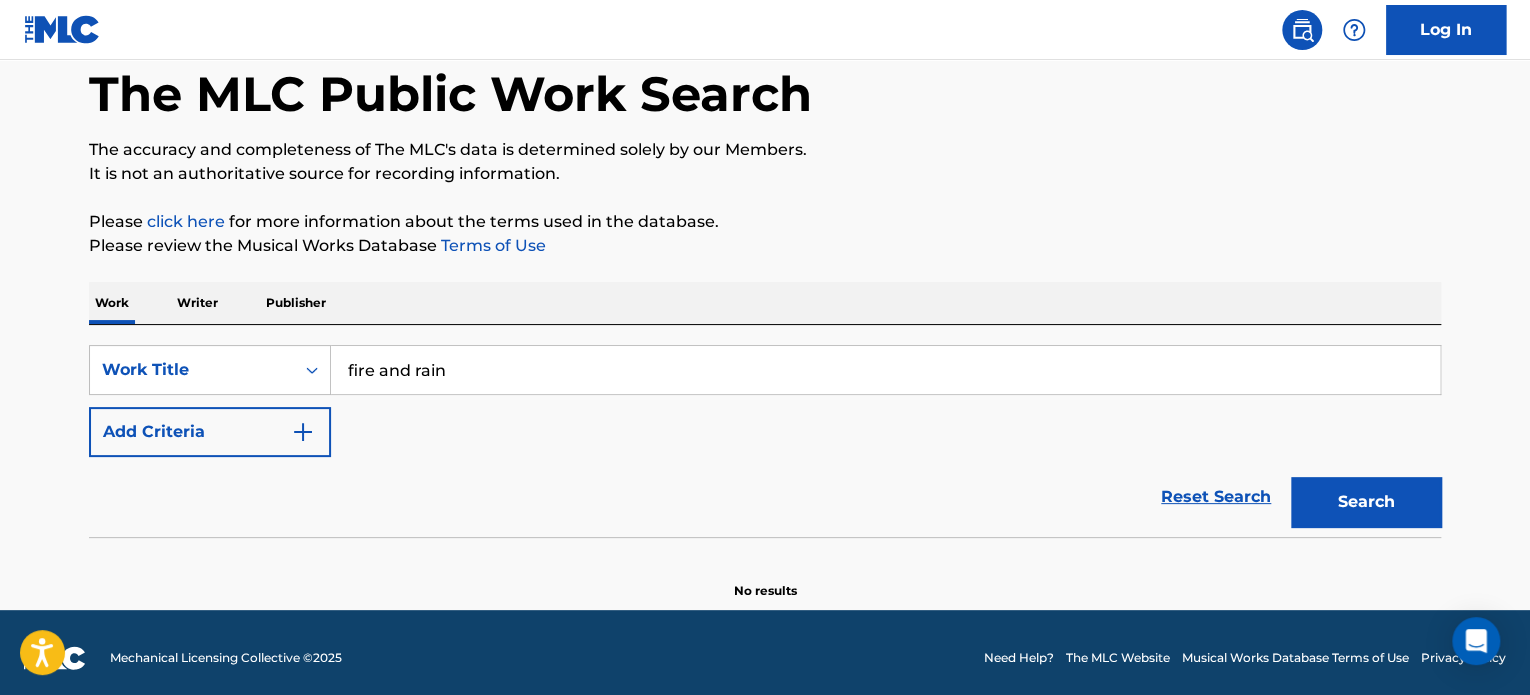 click on "Search" at bounding box center (1366, 502) 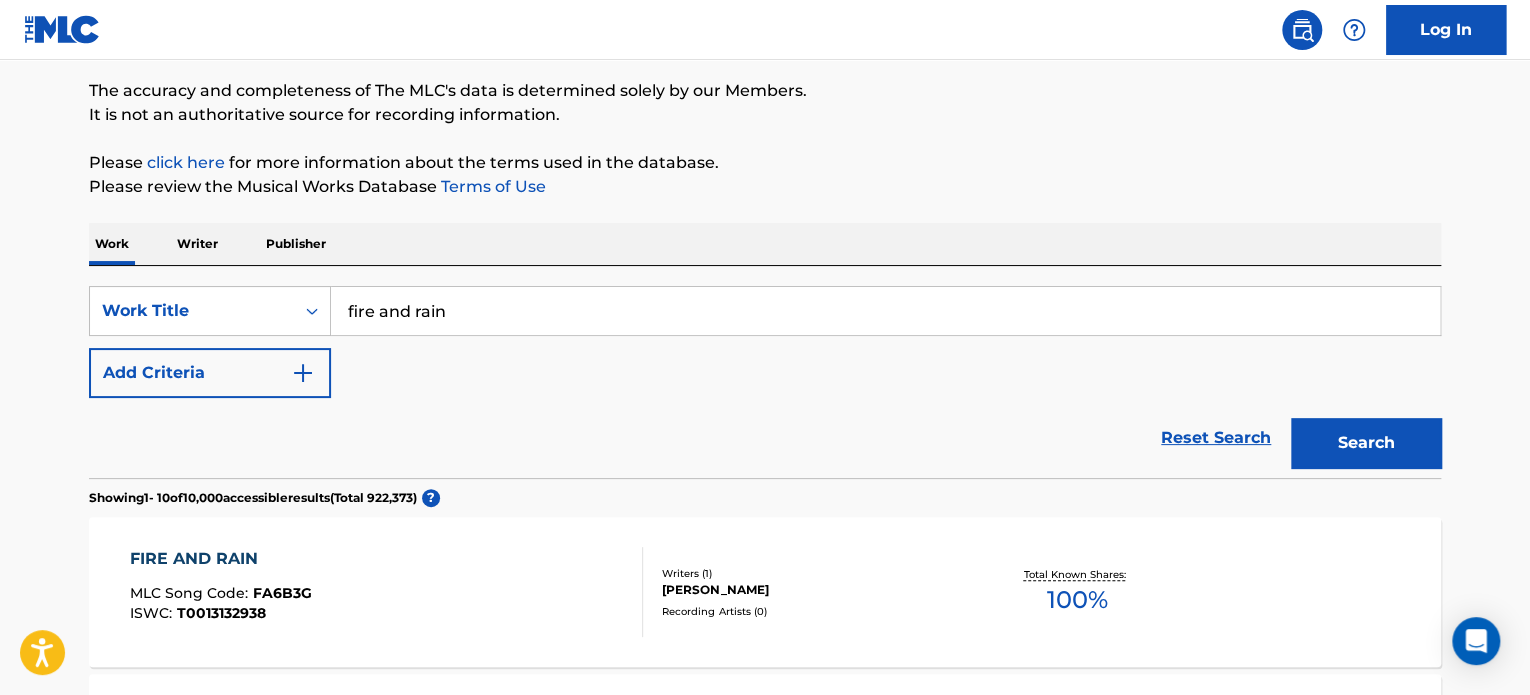 scroll, scrollTop: 156, scrollLeft: 0, axis: vertical 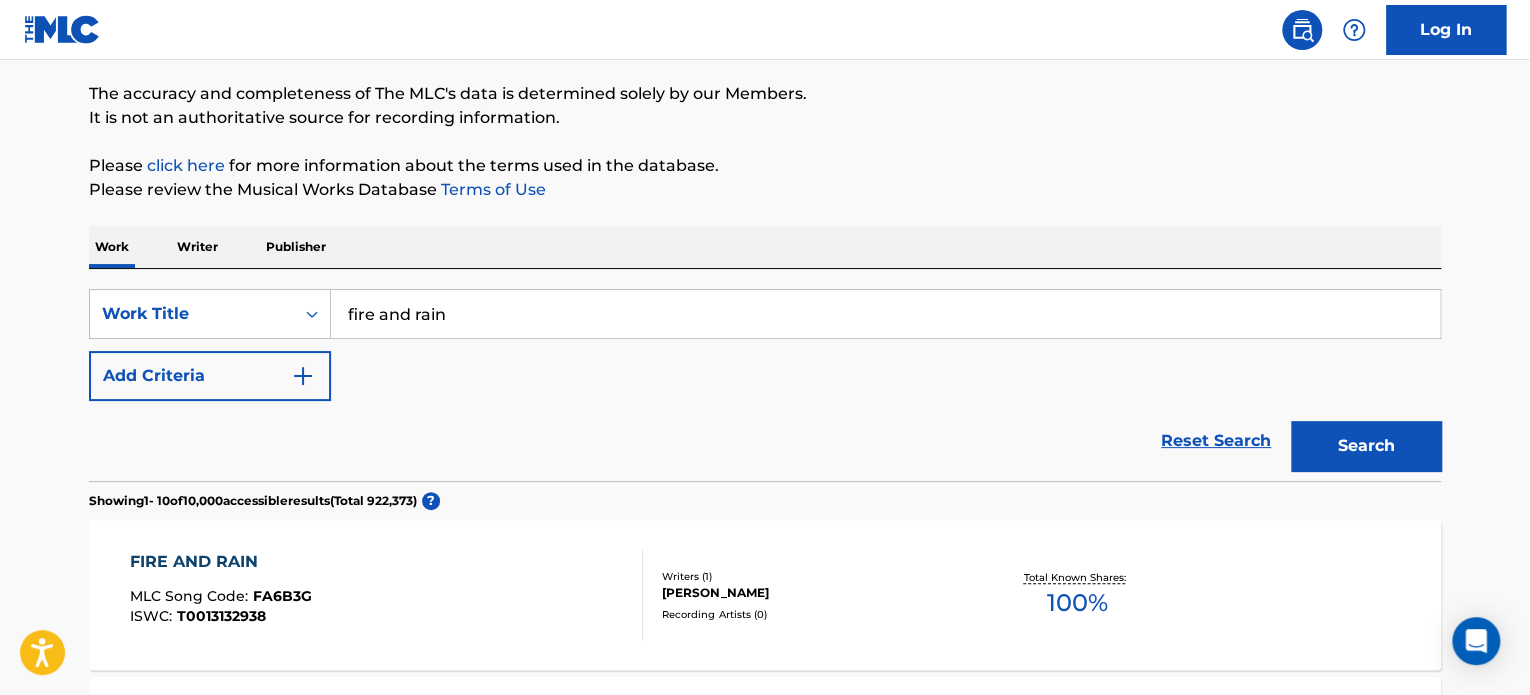 click on "SearchWithCriteria41dc236b-f14e-49b7-98e9-fe397211c227 Work Title fire and rain Add Criteria Reset Search Search" at bounding box center [765, 375] 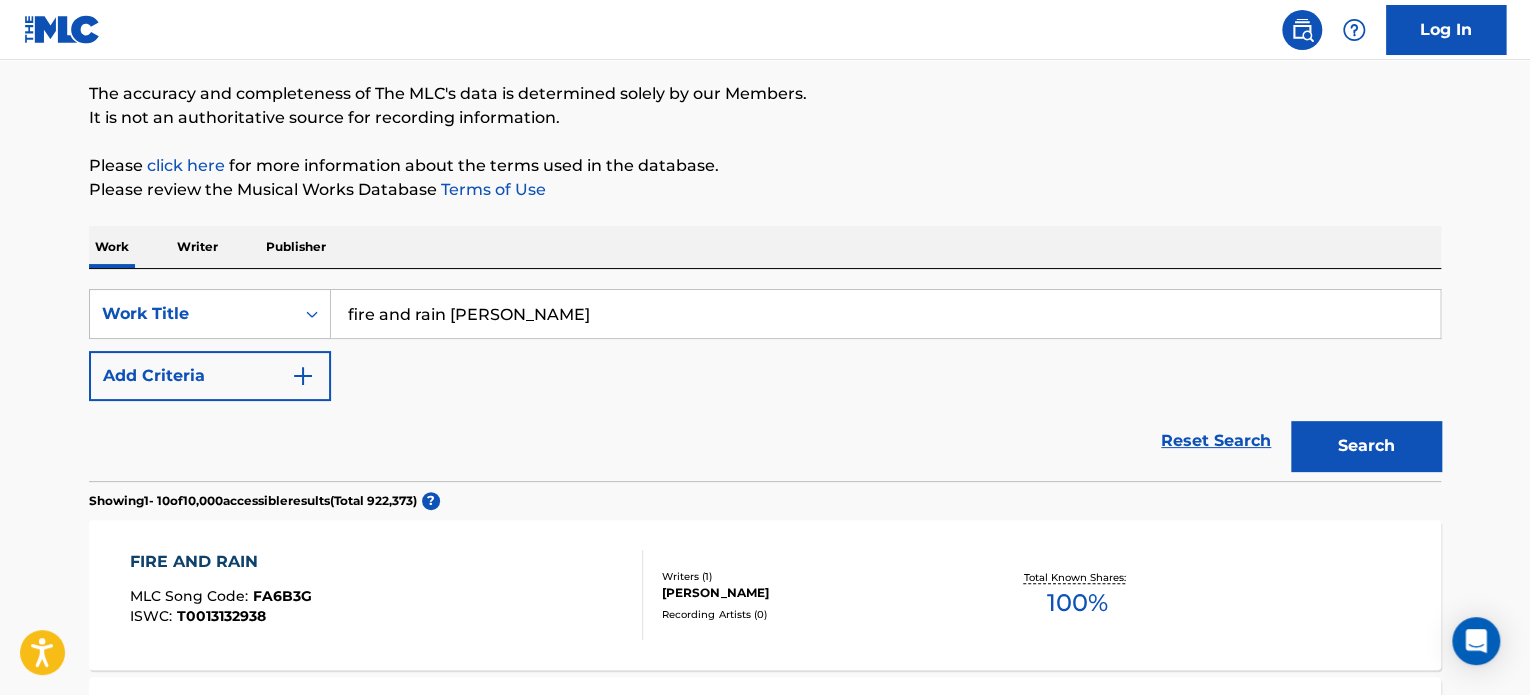 type on "fire and rain james taylor" 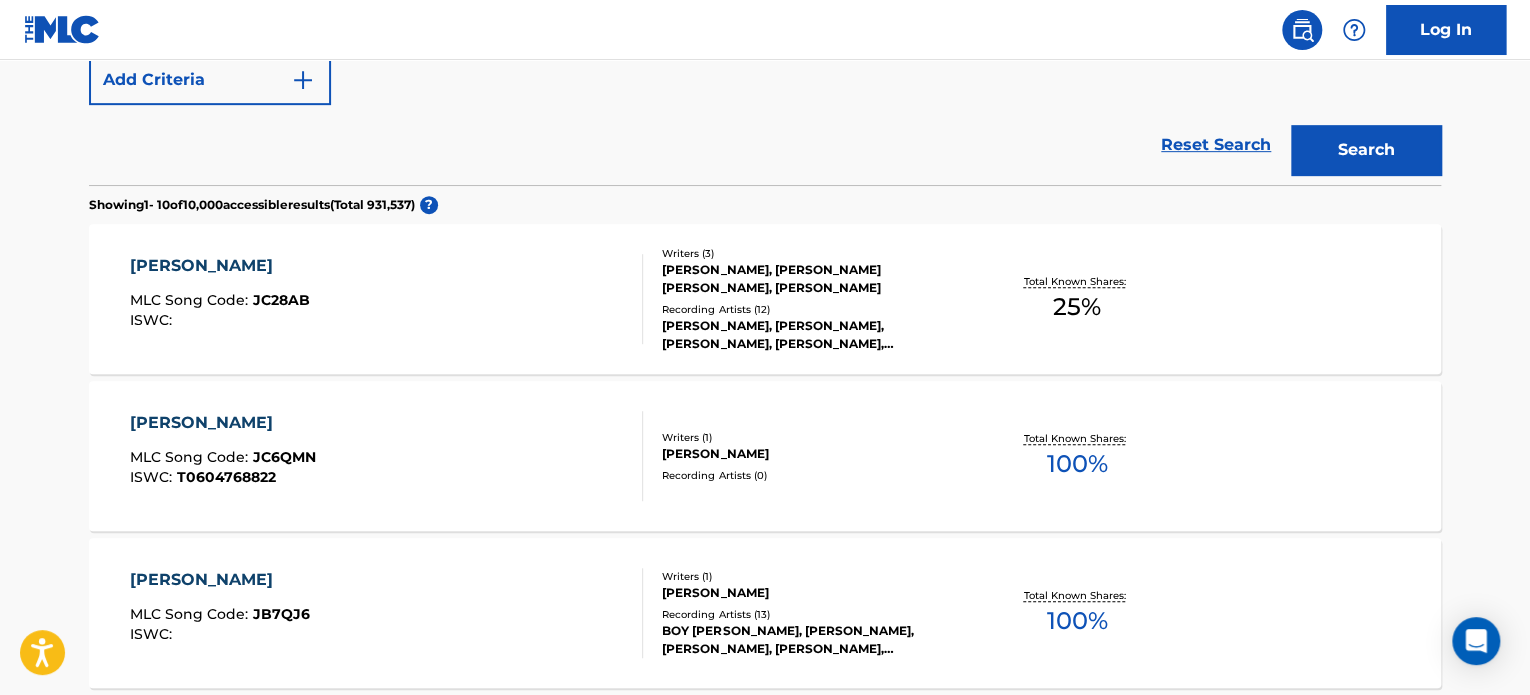 scroll, scrollTop: 453, scrollLeft: 0, axis: vertical 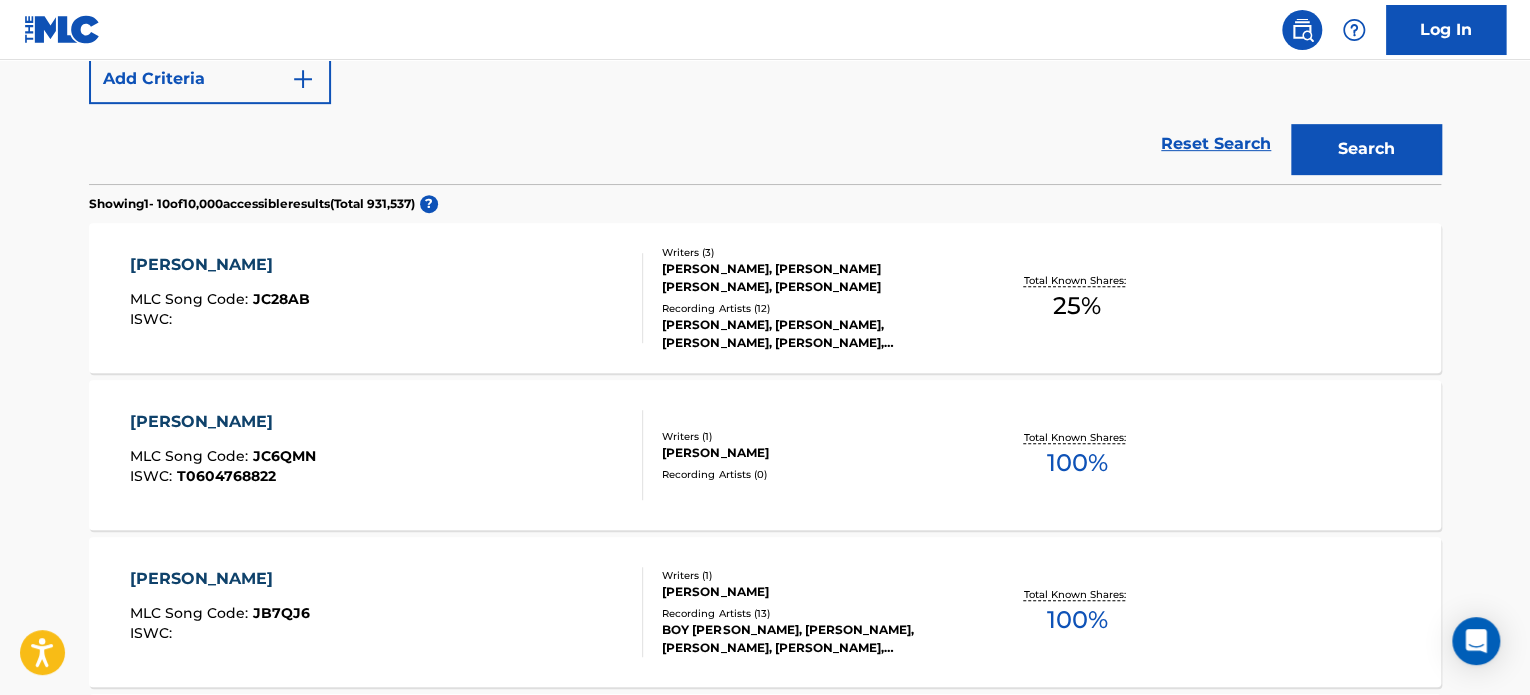 click on "[PERSON_NAME]" at bounding box center (220, 265) 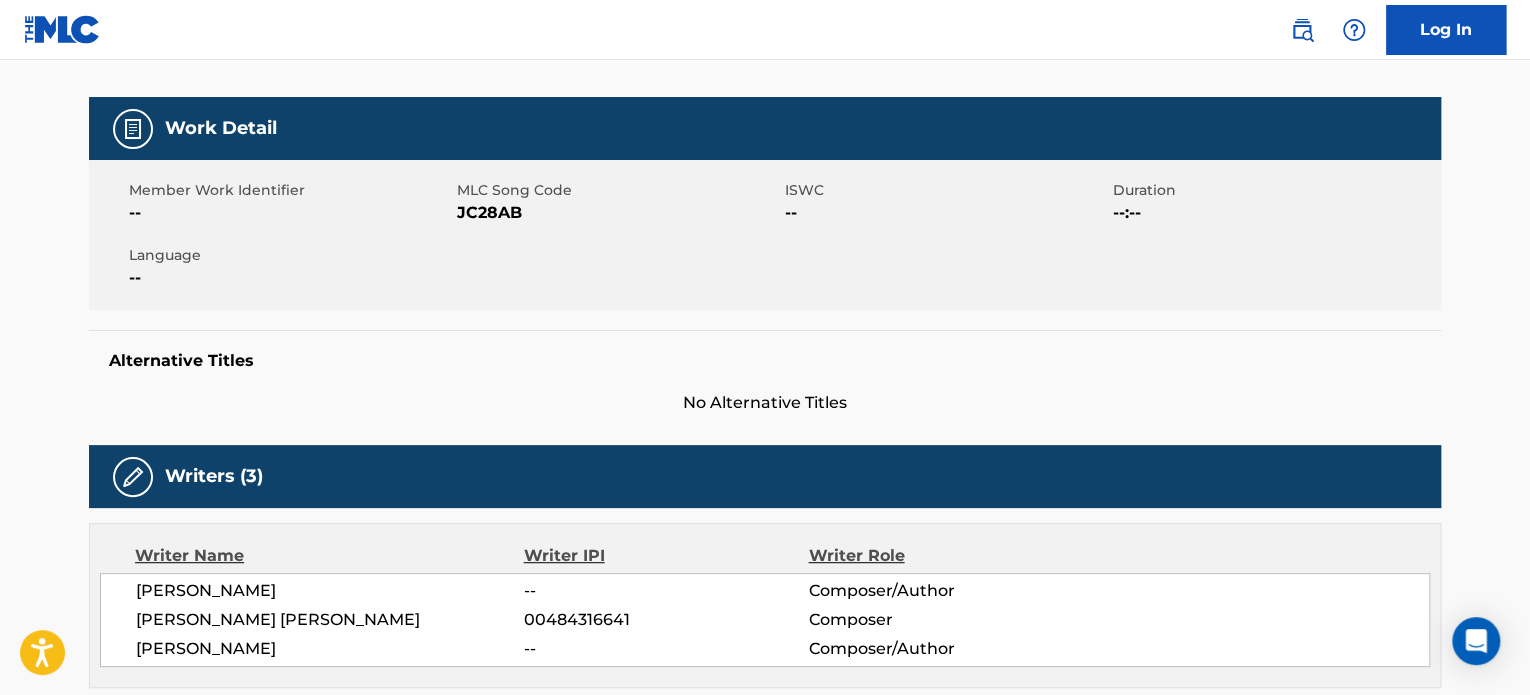 scroll, scrollTop: 260, scrollLeft: 0, axis: vertical 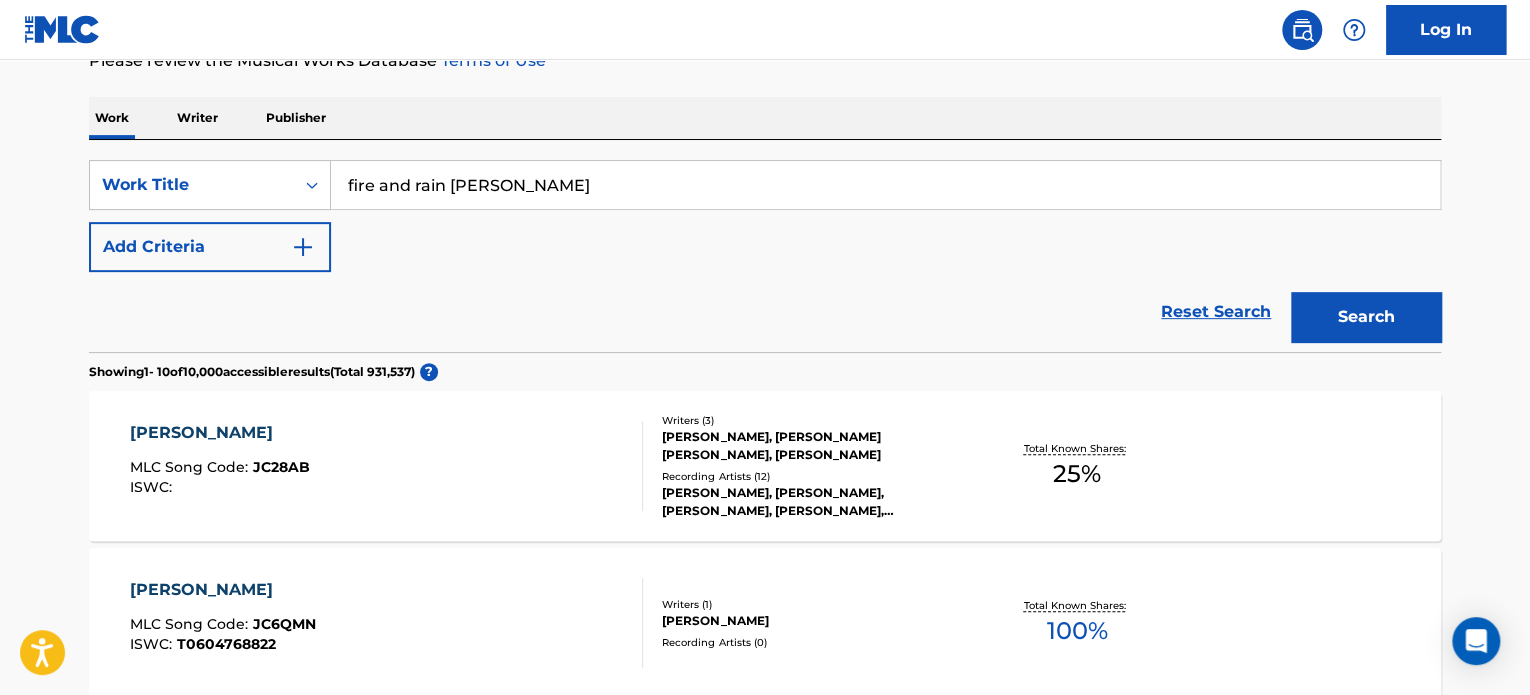 click on "Add Criteria" at bounding box center [210, 247] 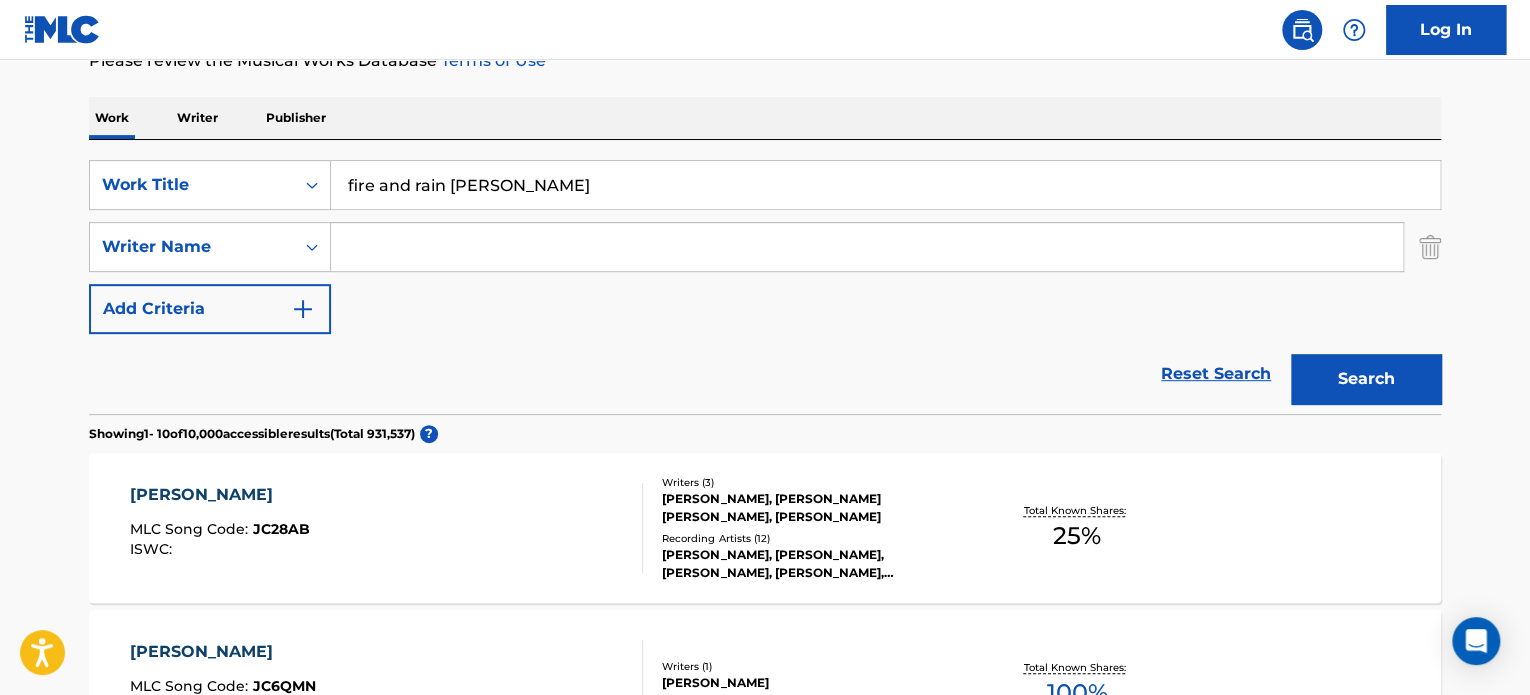 click at bounding box center [867, 247] 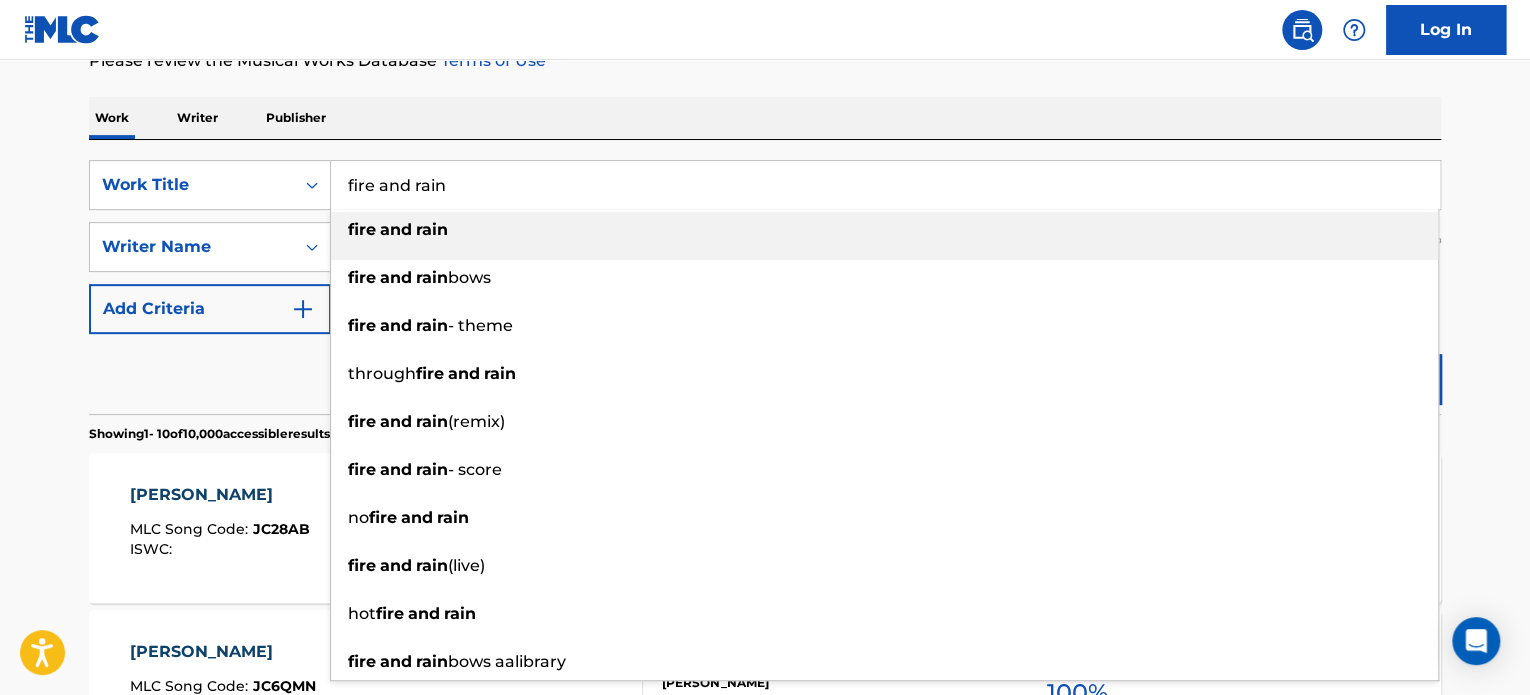 type on "fire and rain" 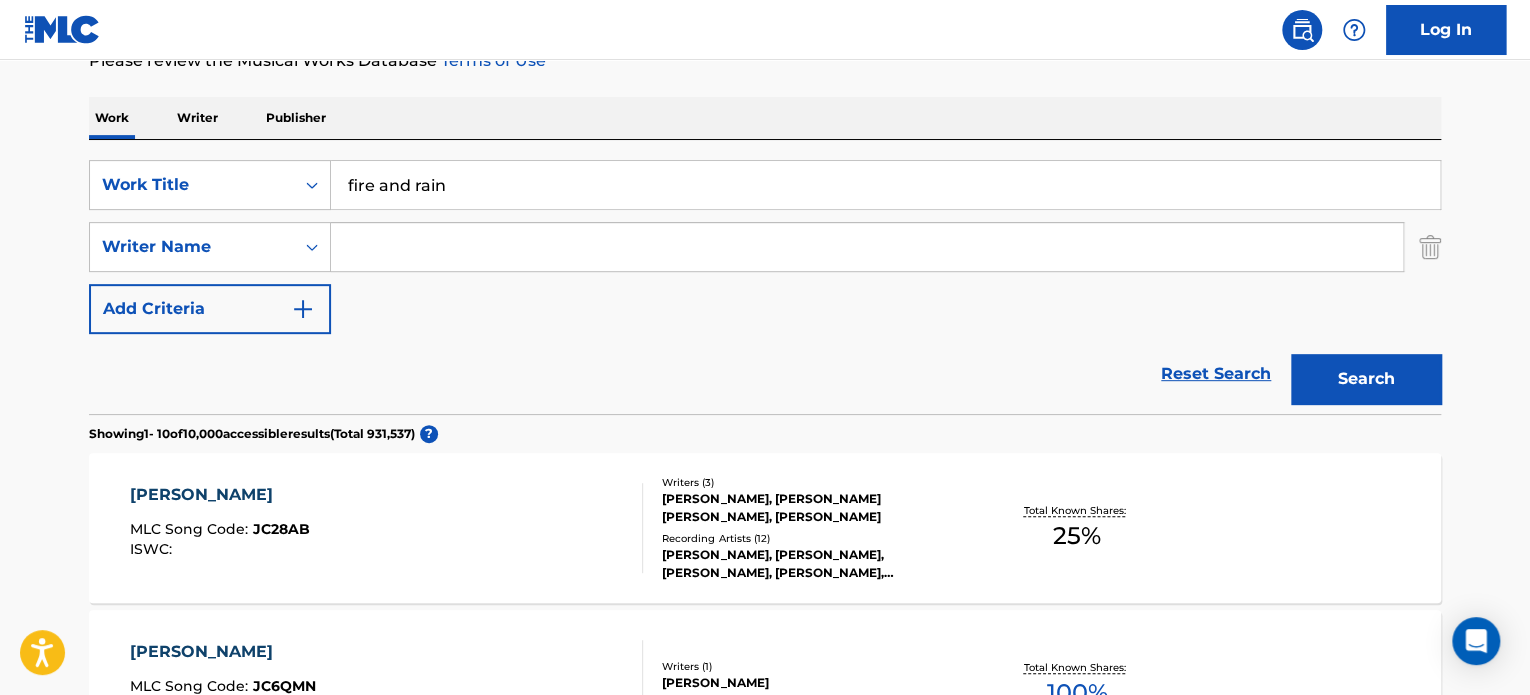 click at bounding box center [867, 247] 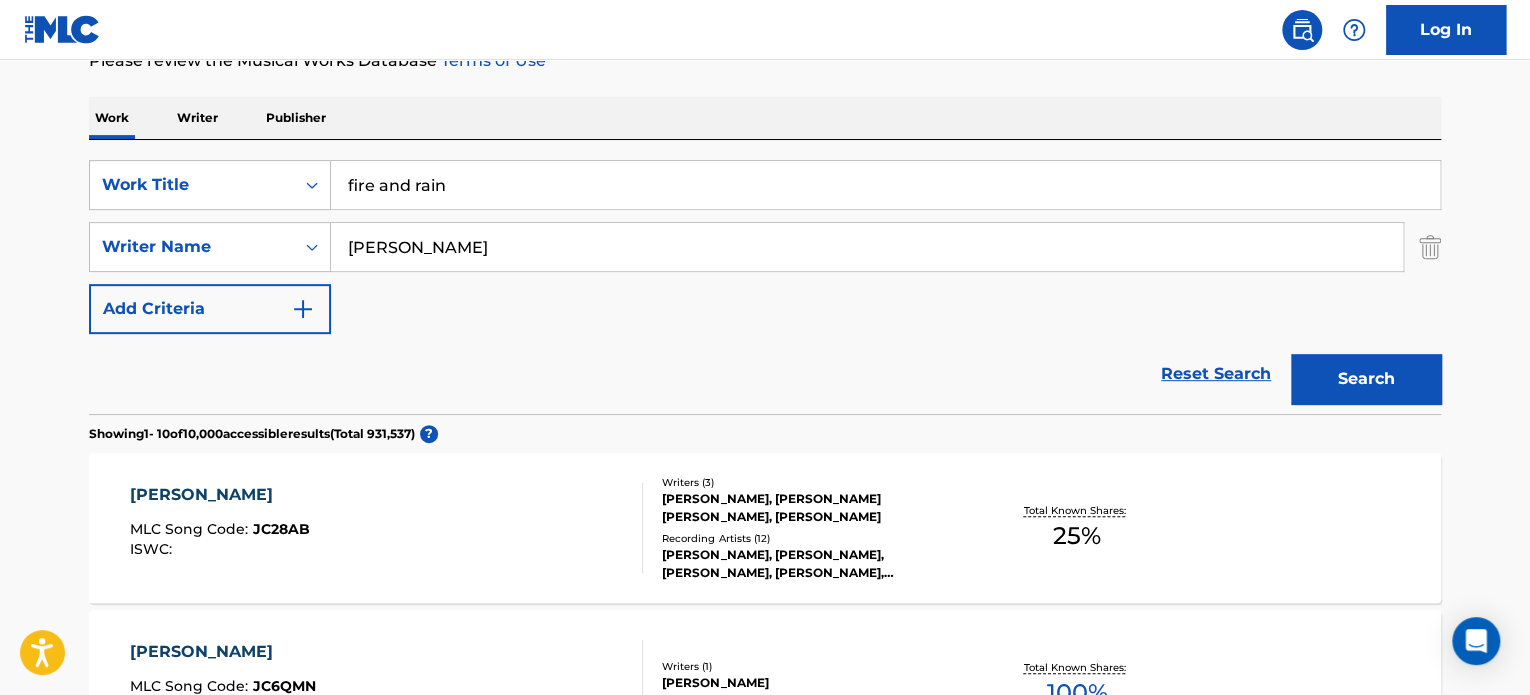 type on "[PERSON_NAME]" 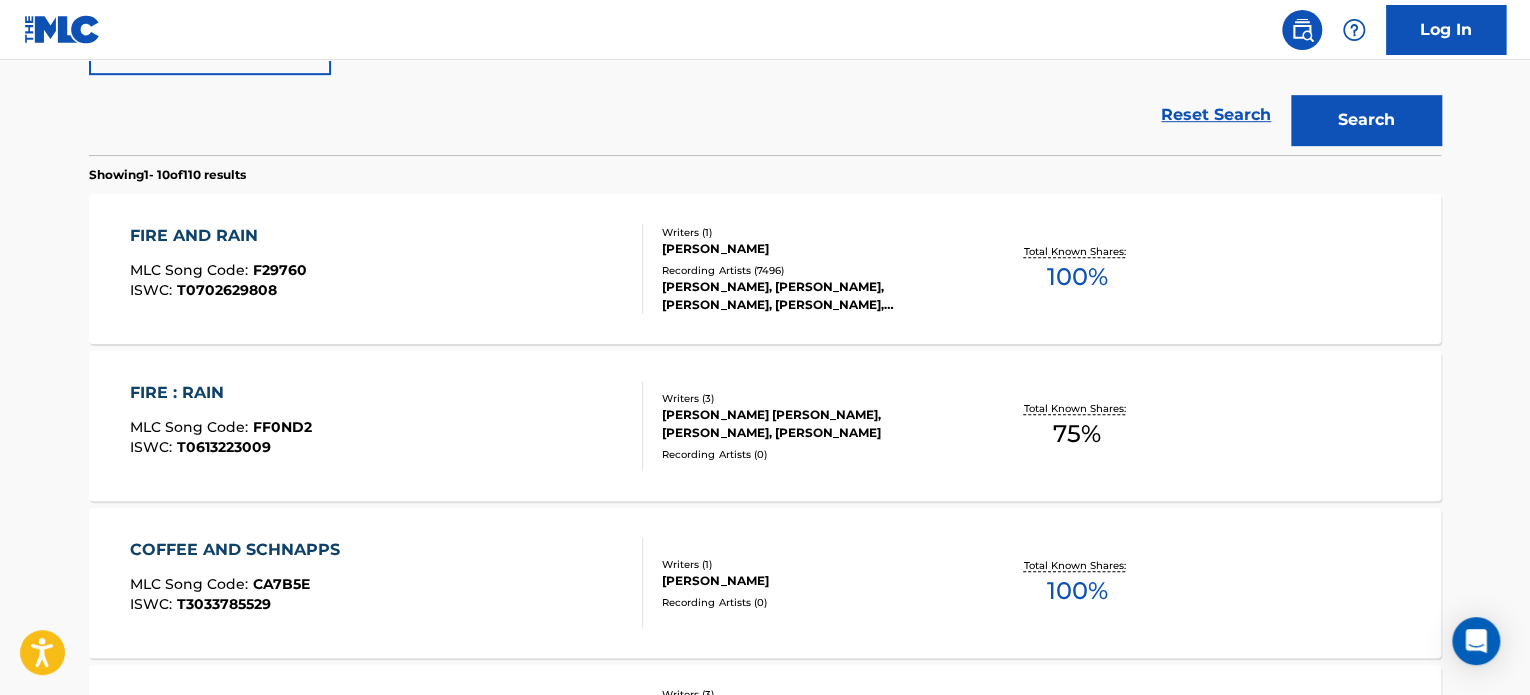 scroll, scrollTop: 545, scrollLeft: 0, axis: vertical 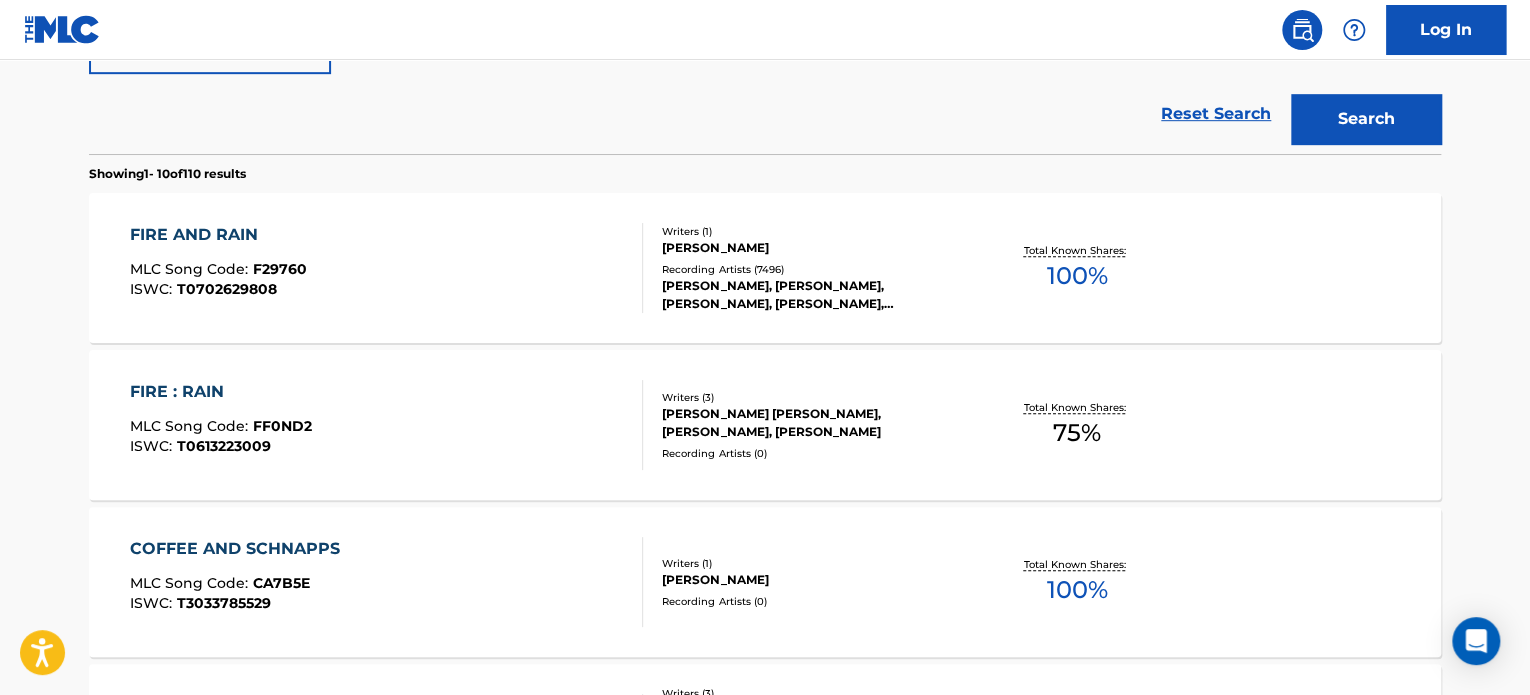 click on "F29760" at bounding box center (280, 269) 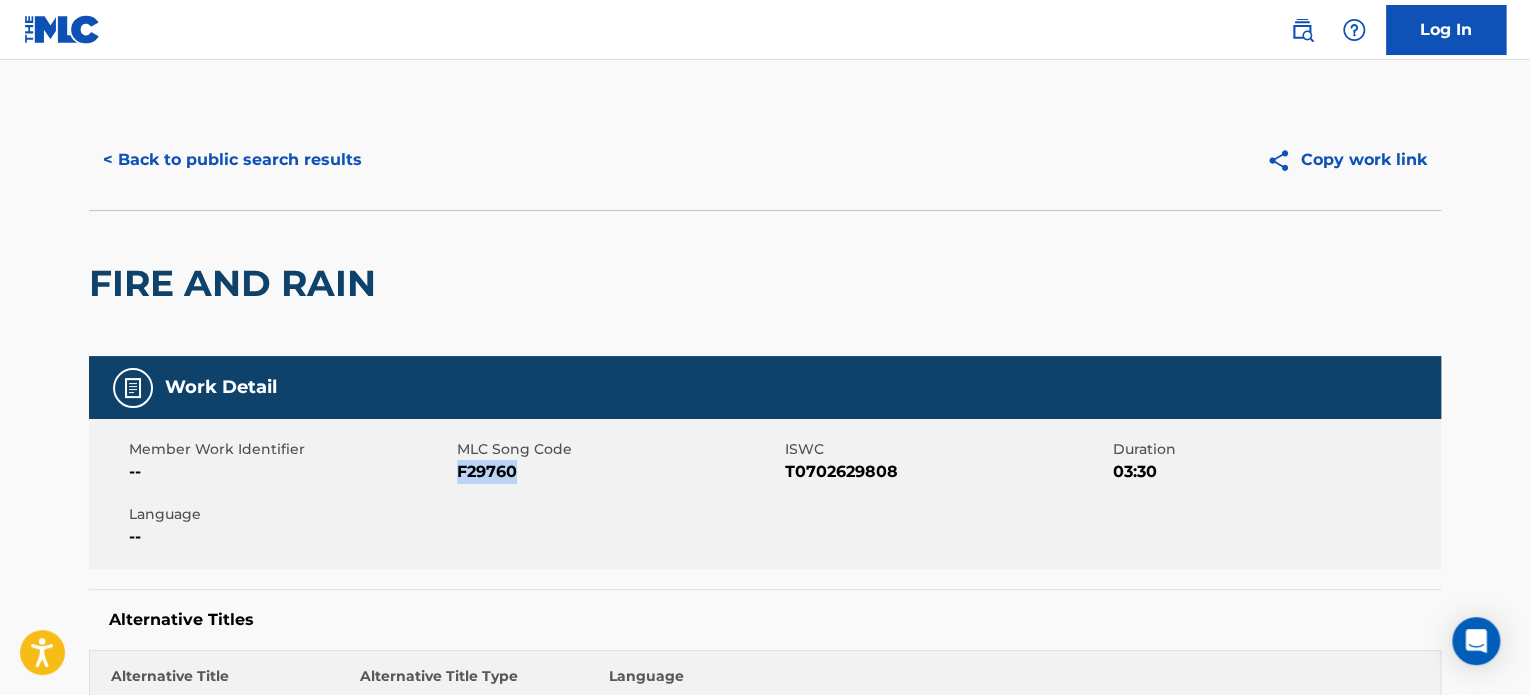 drag, startPoint x: 540, startPoint y: 469, endPoint x: 457, endPoint y: 484, distance: 84.34453 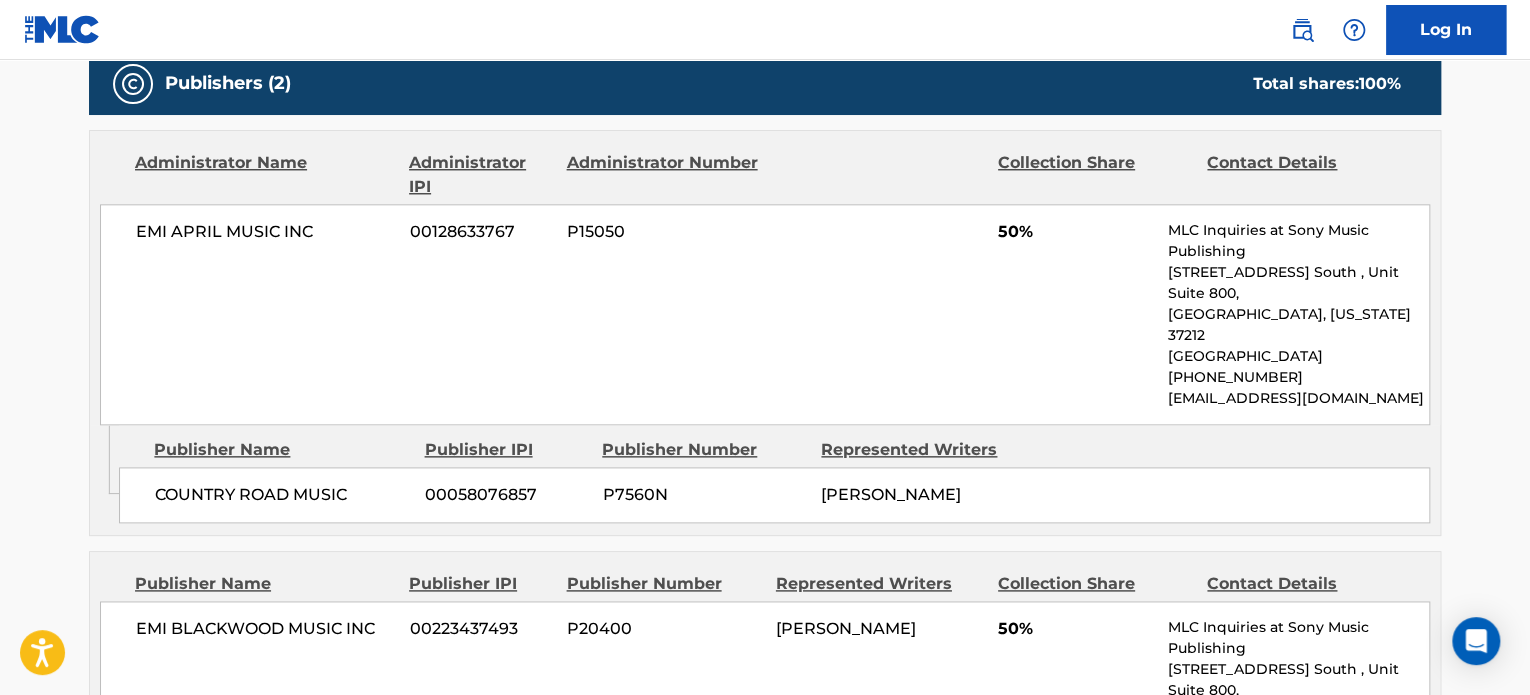 scroll, scrollTop: 1143, scrollLeft: 0, axis: vertical 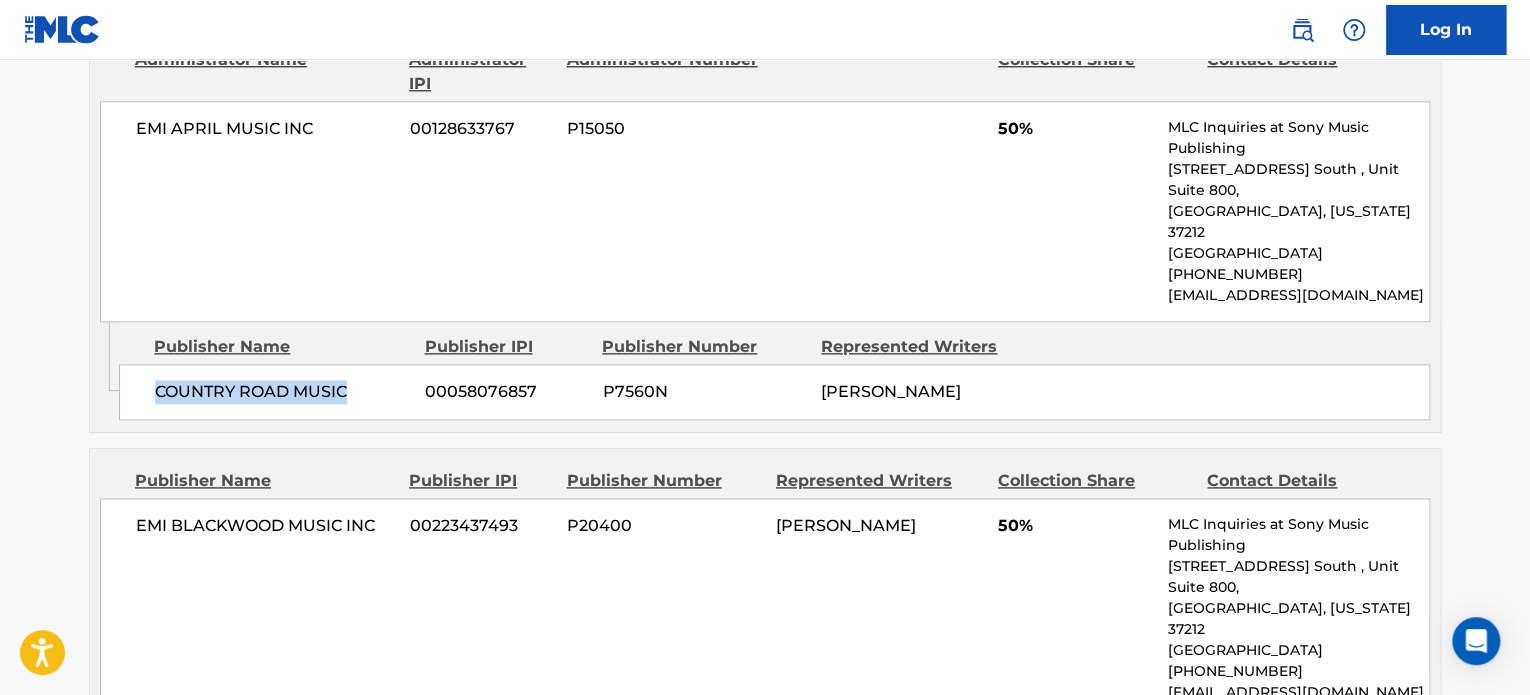 drag, startPoint x: 152, startPoint y: 353, endPoint x: 352, endPoint y: 349, distance: 200.04 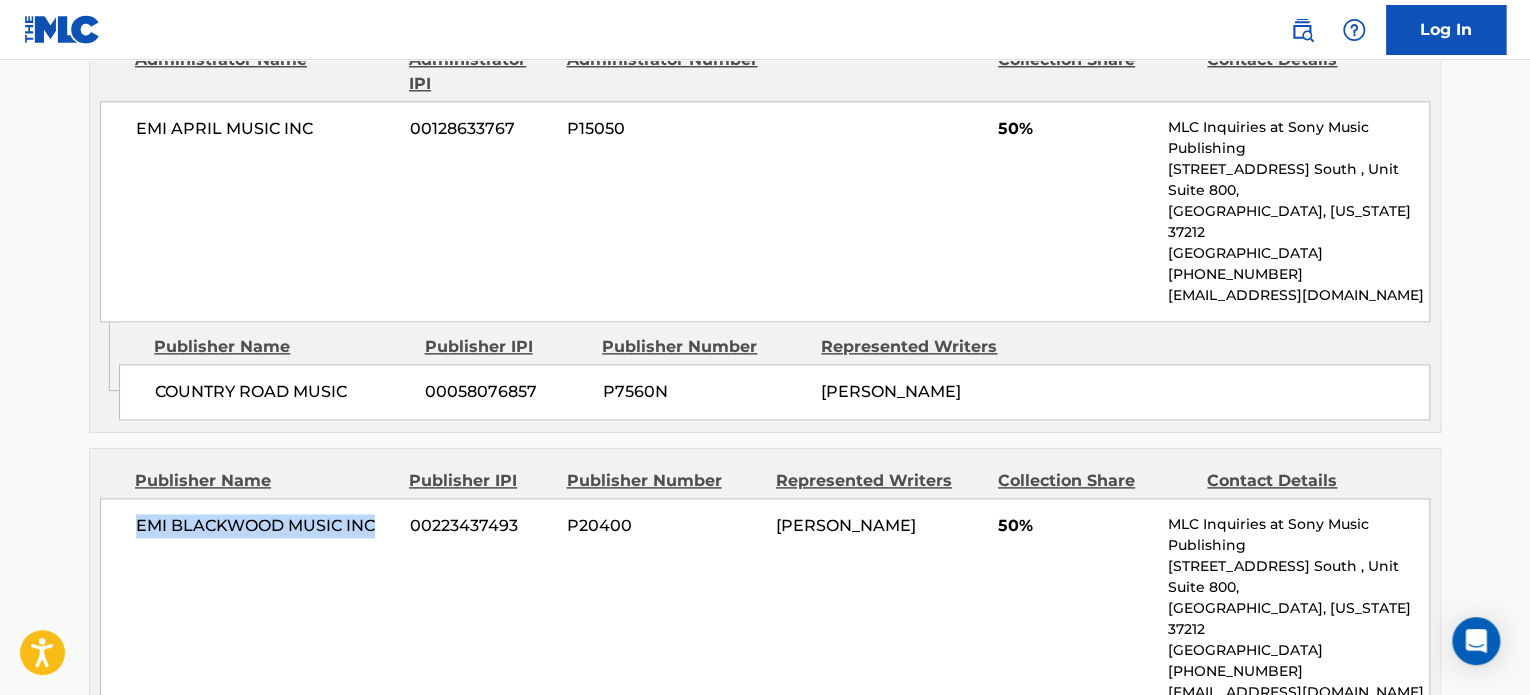 drag, startPoint x: 128, startPoint y: 486, endPoint x: 376, endPoint y: 484, distance: 248.00807 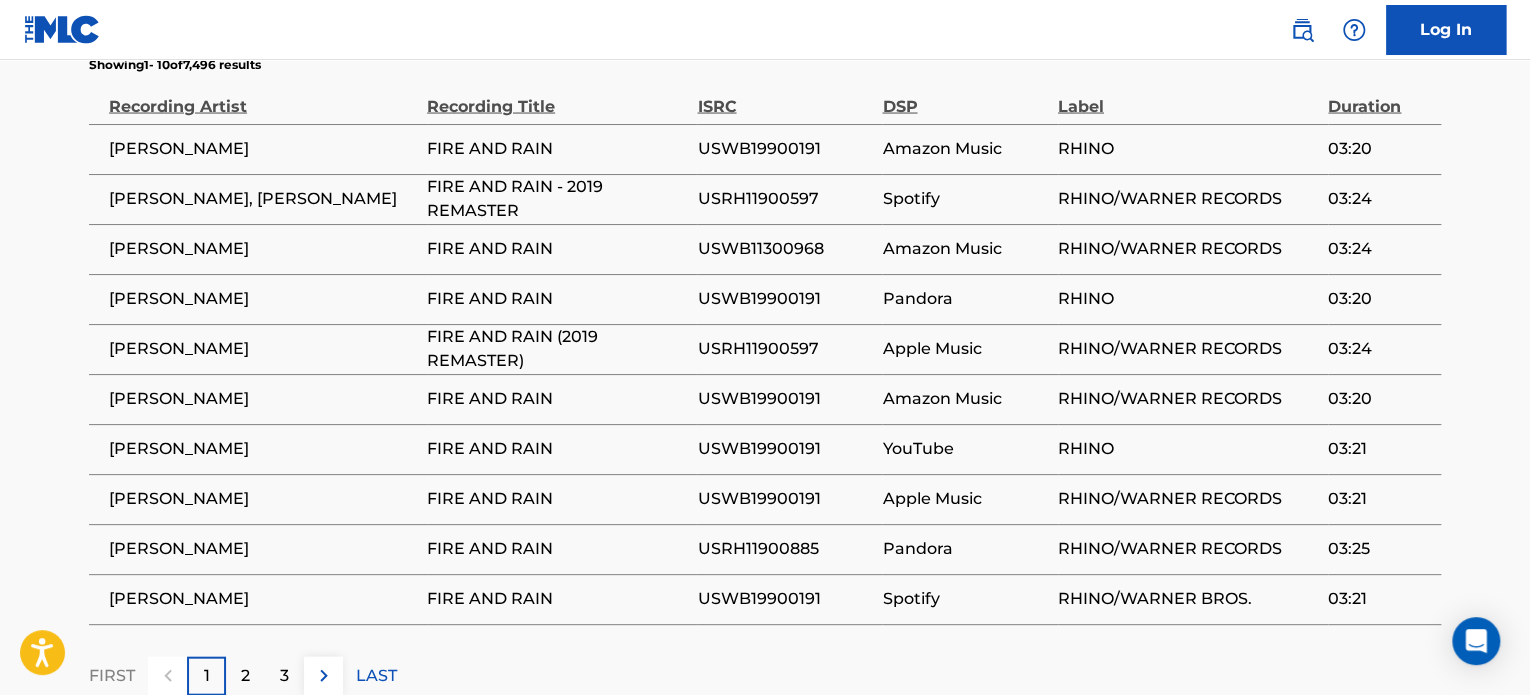 scroll, scrollTop: 1972, scrollLeft: 0, axis: vertical 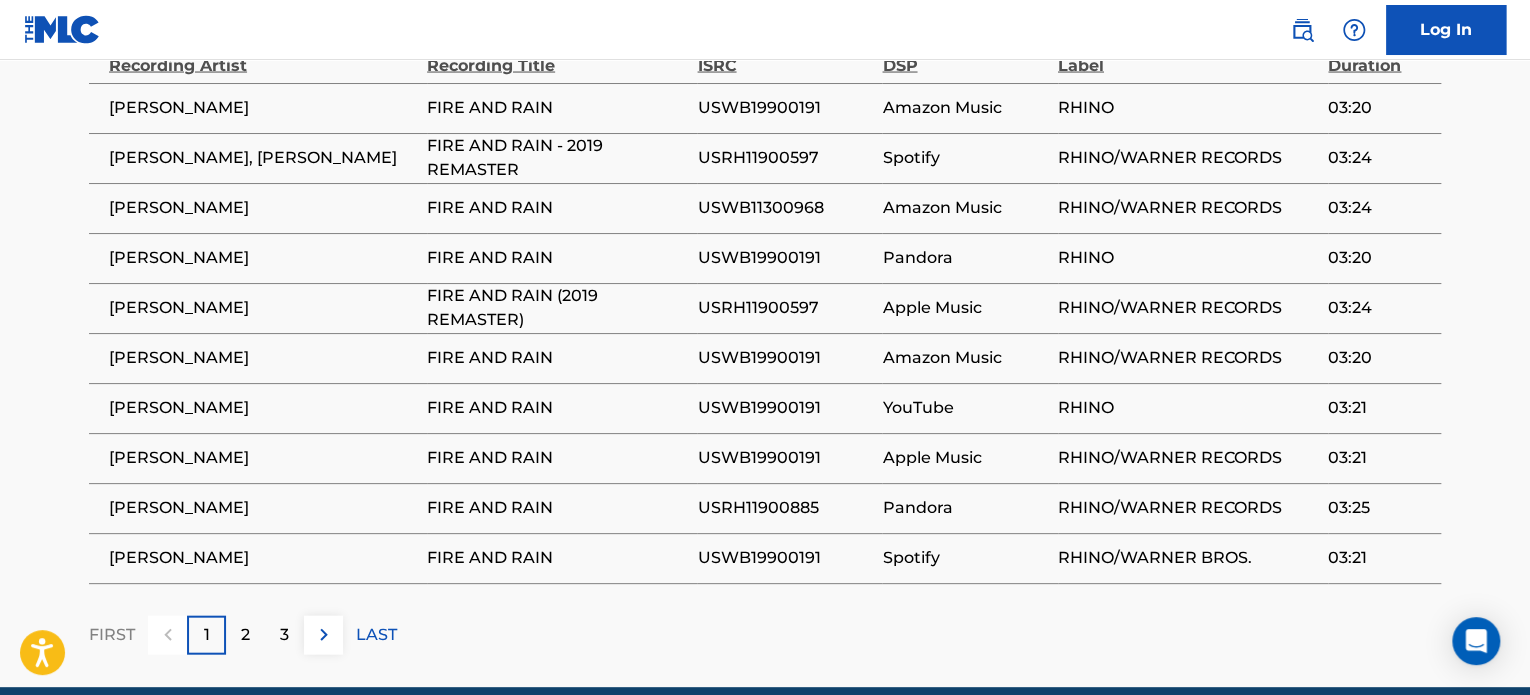 click on "2" at bounding box center (245, 635) 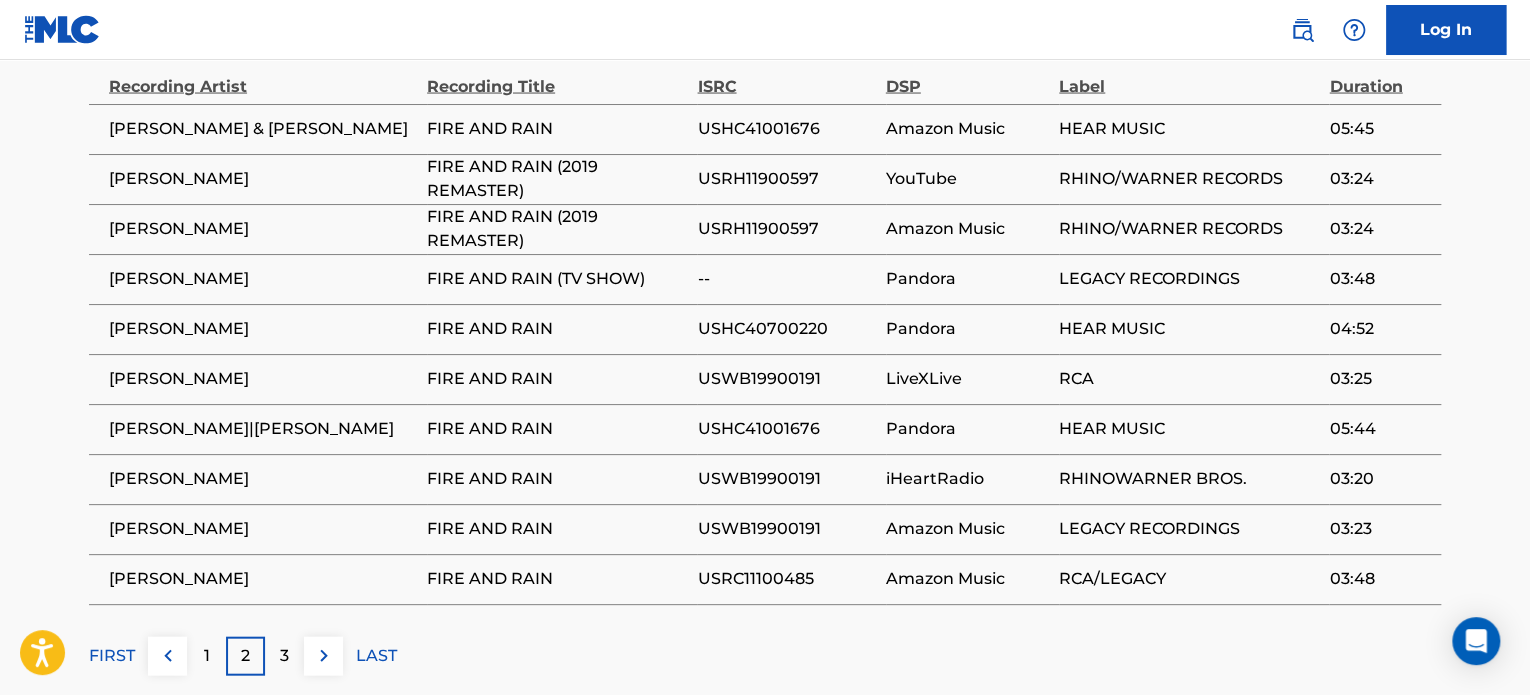 scroll, scrollTop: 1972, scrollLeft: 0, axis: vertical 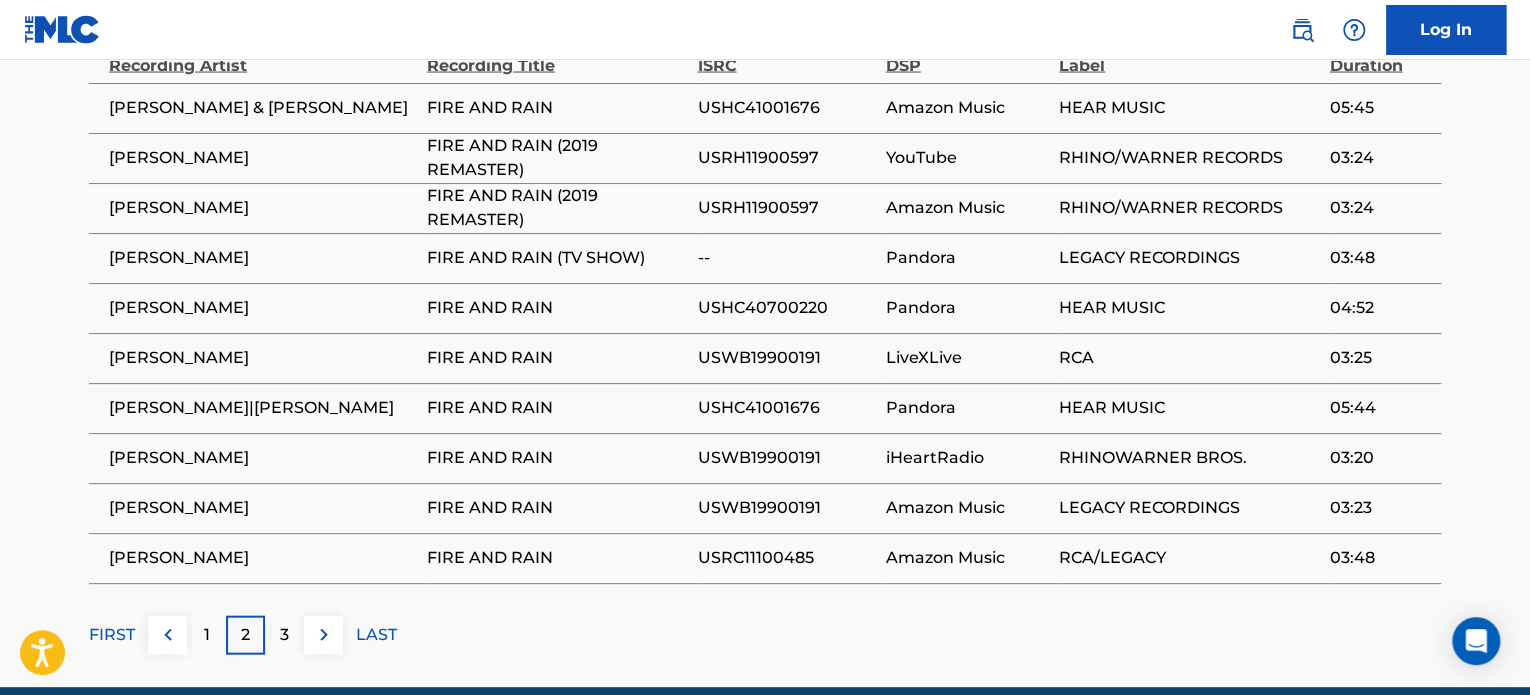 click on "3" at bounding box center (284, 635) 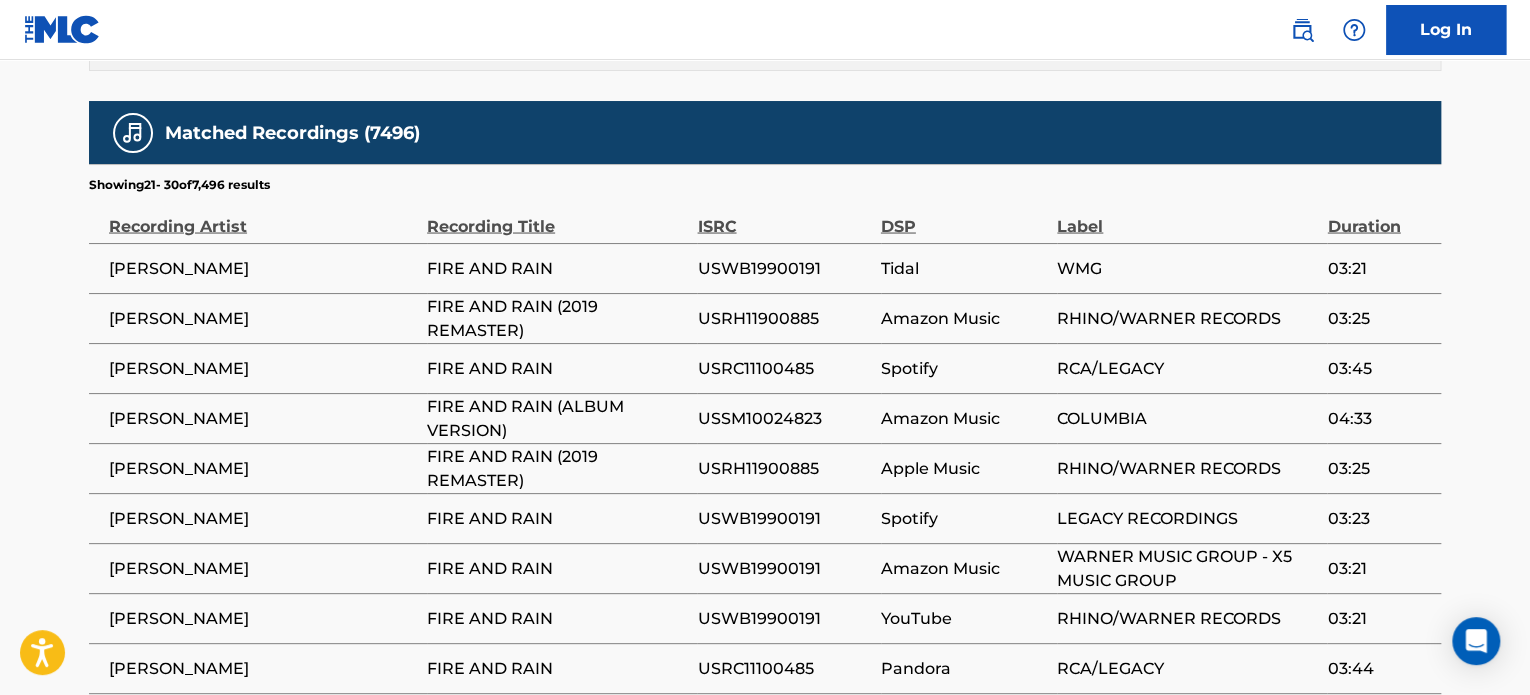 scroll, scrollTop: 1811, scrollLeft: 0, axis: vertical 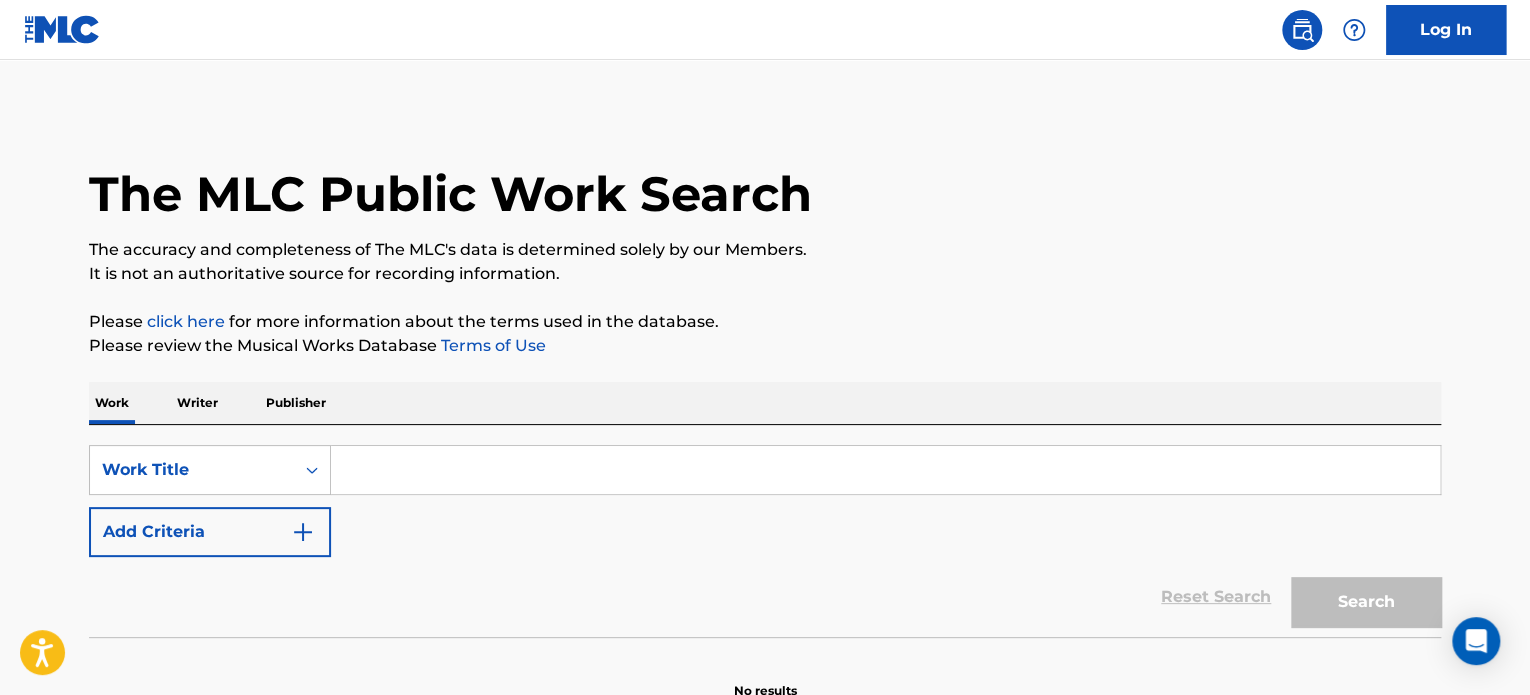 click at bounding box center [885, 470] 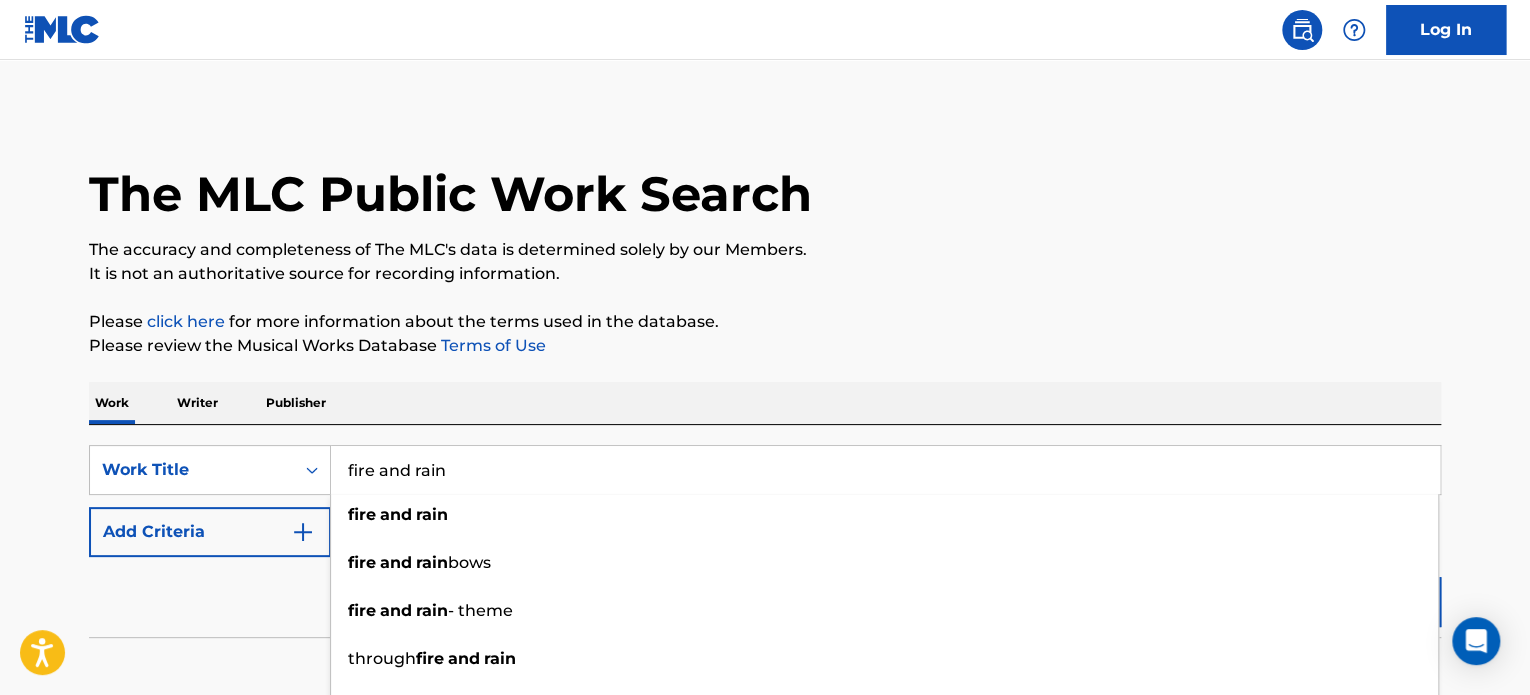 type on "fire and rain" 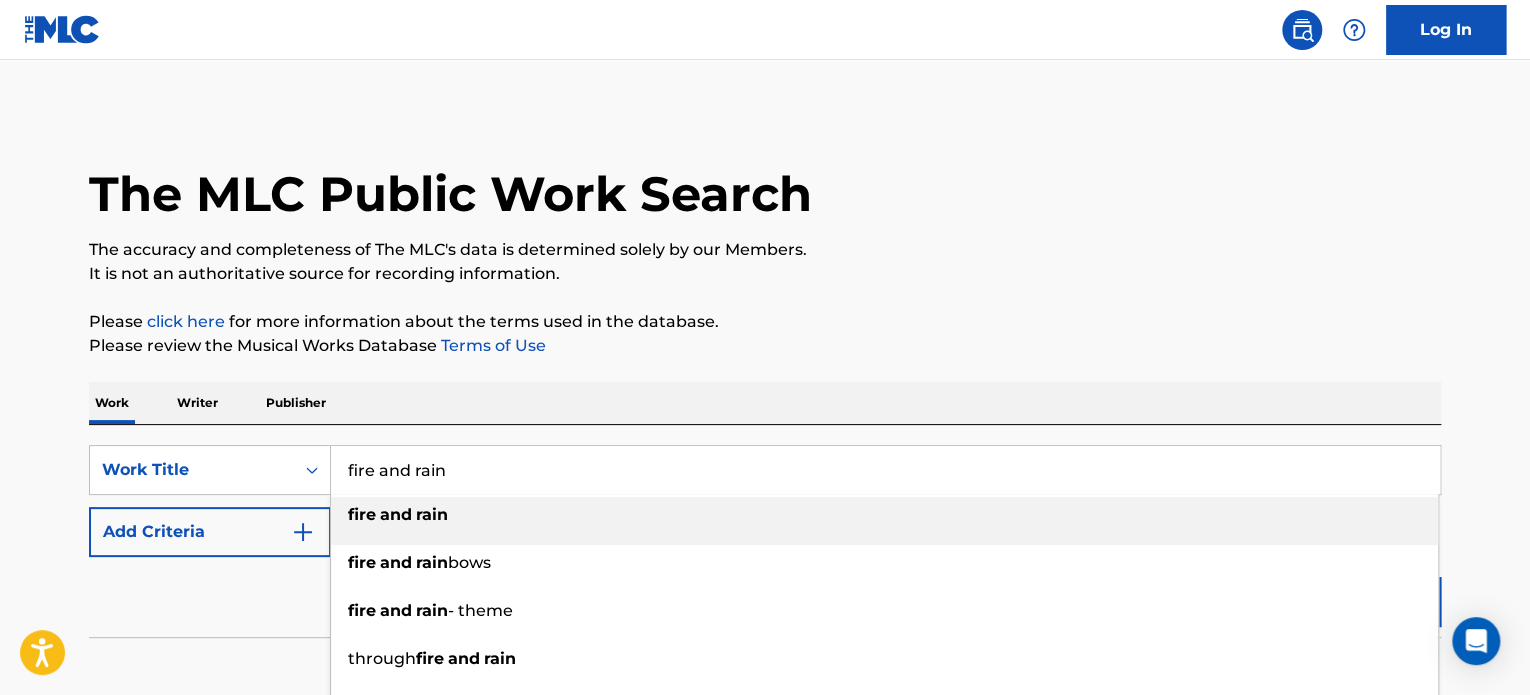 click on "and" at bounding box center (396, 514) 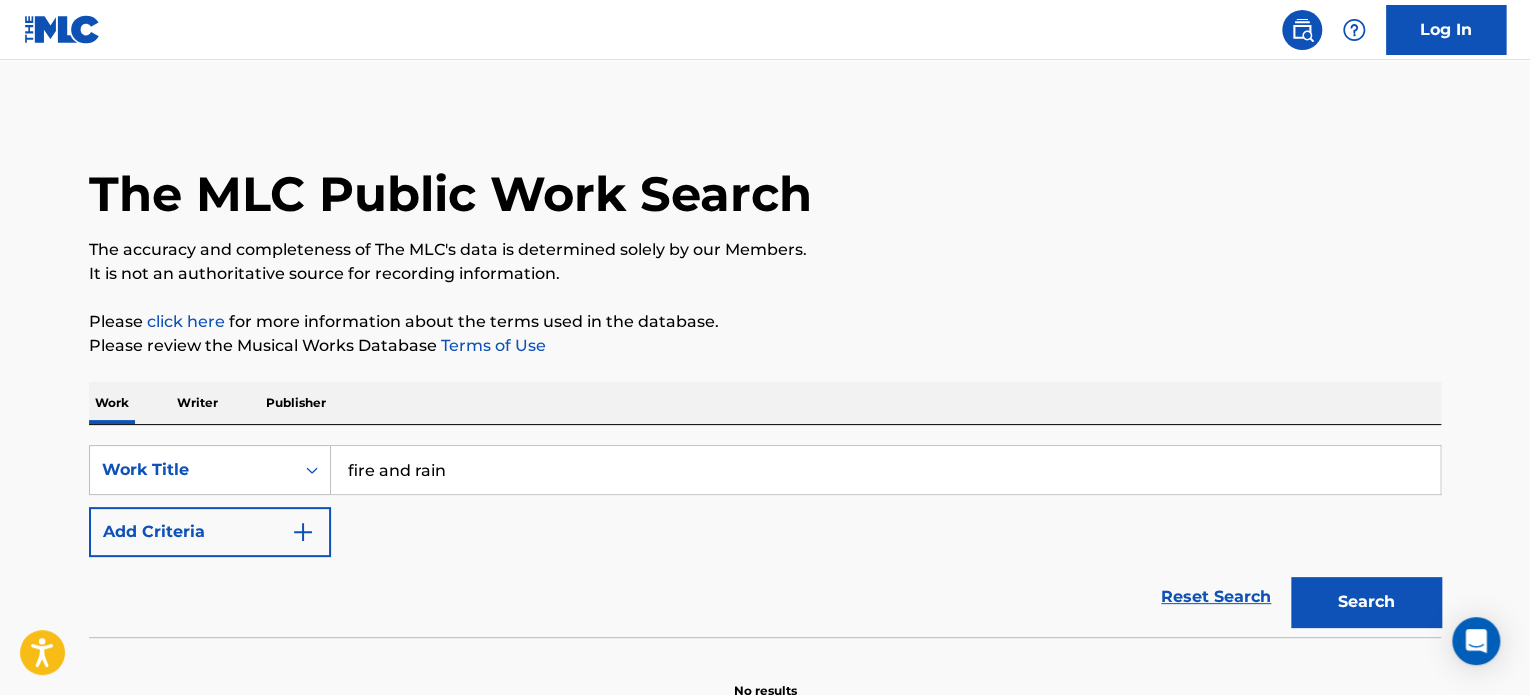 click on "Add Criteria" at bounding box center [210, 532] 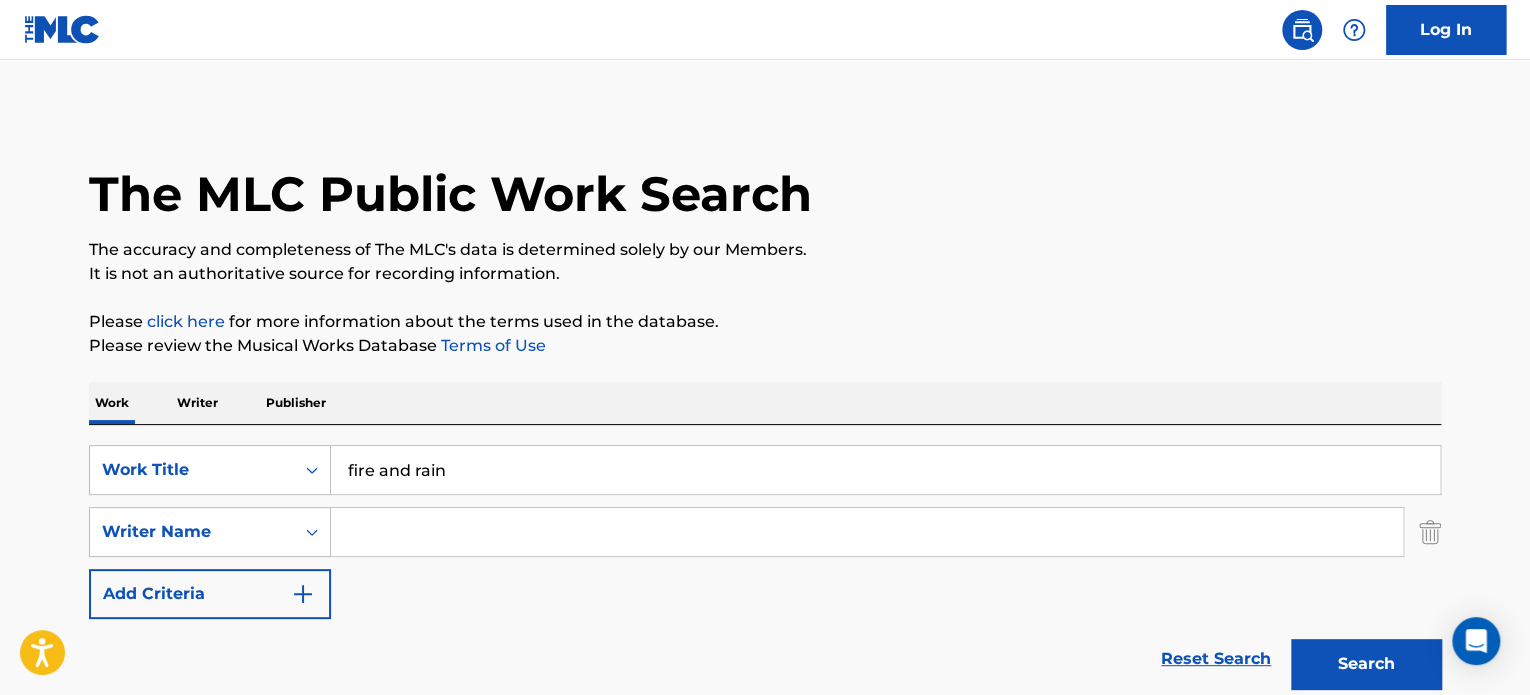 click at bounding box center (867, 532) 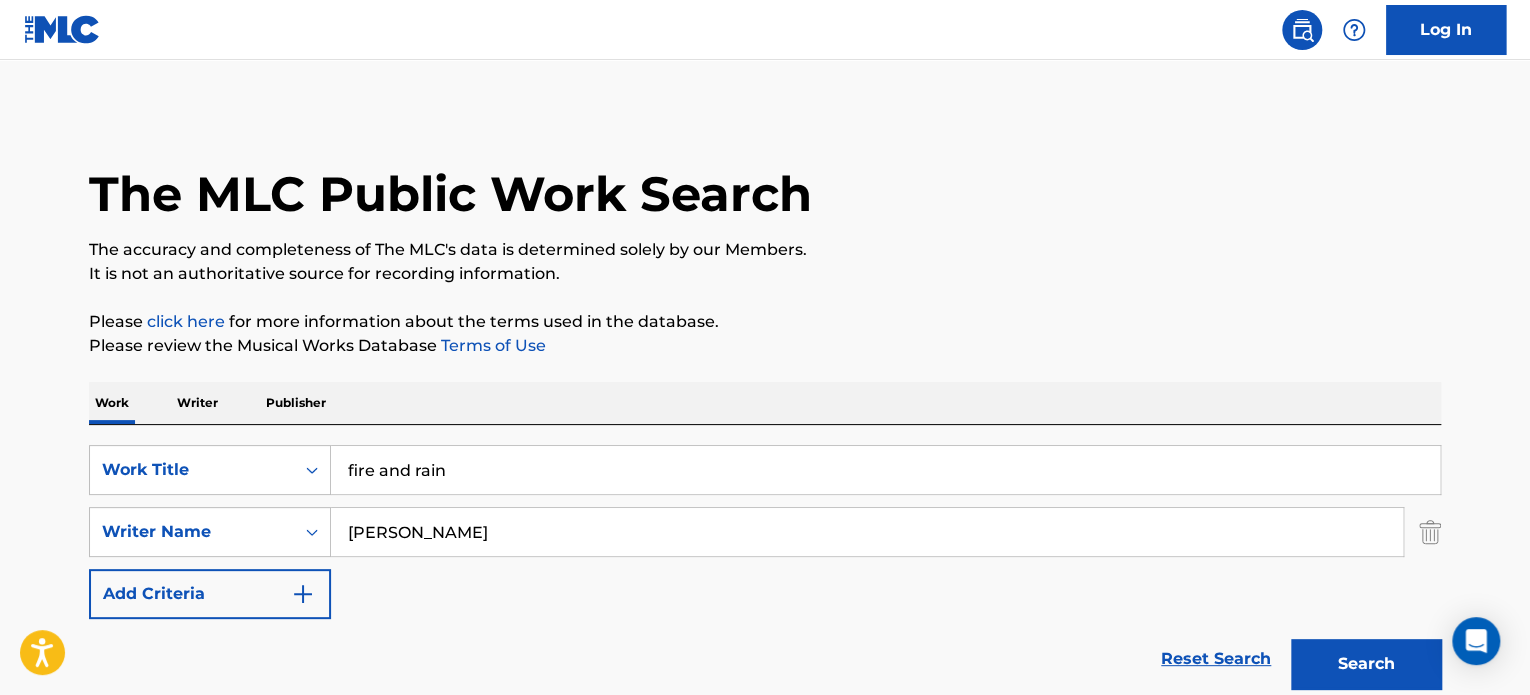 type on "[PERSON_NAME]" 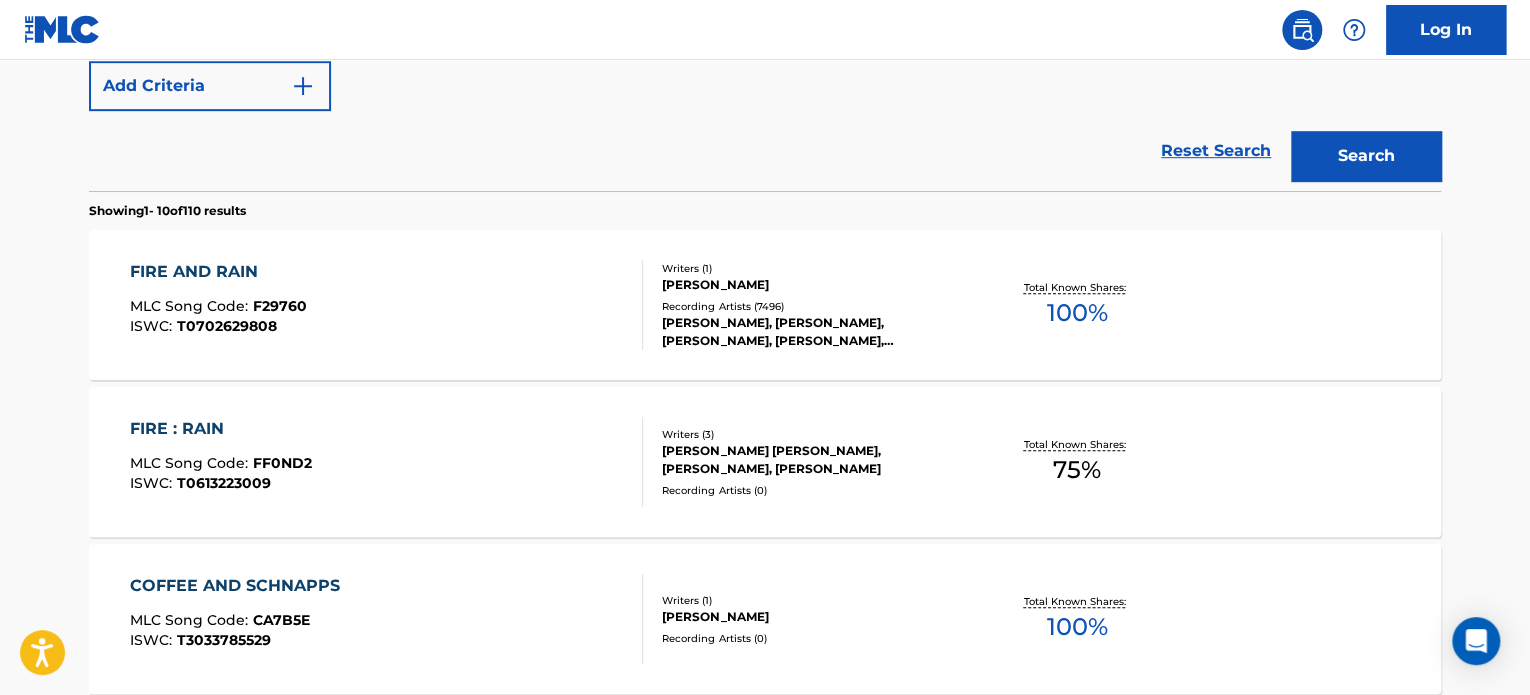 scroll, scrollTop: 515, scrollLeft: 0, axis: vertical 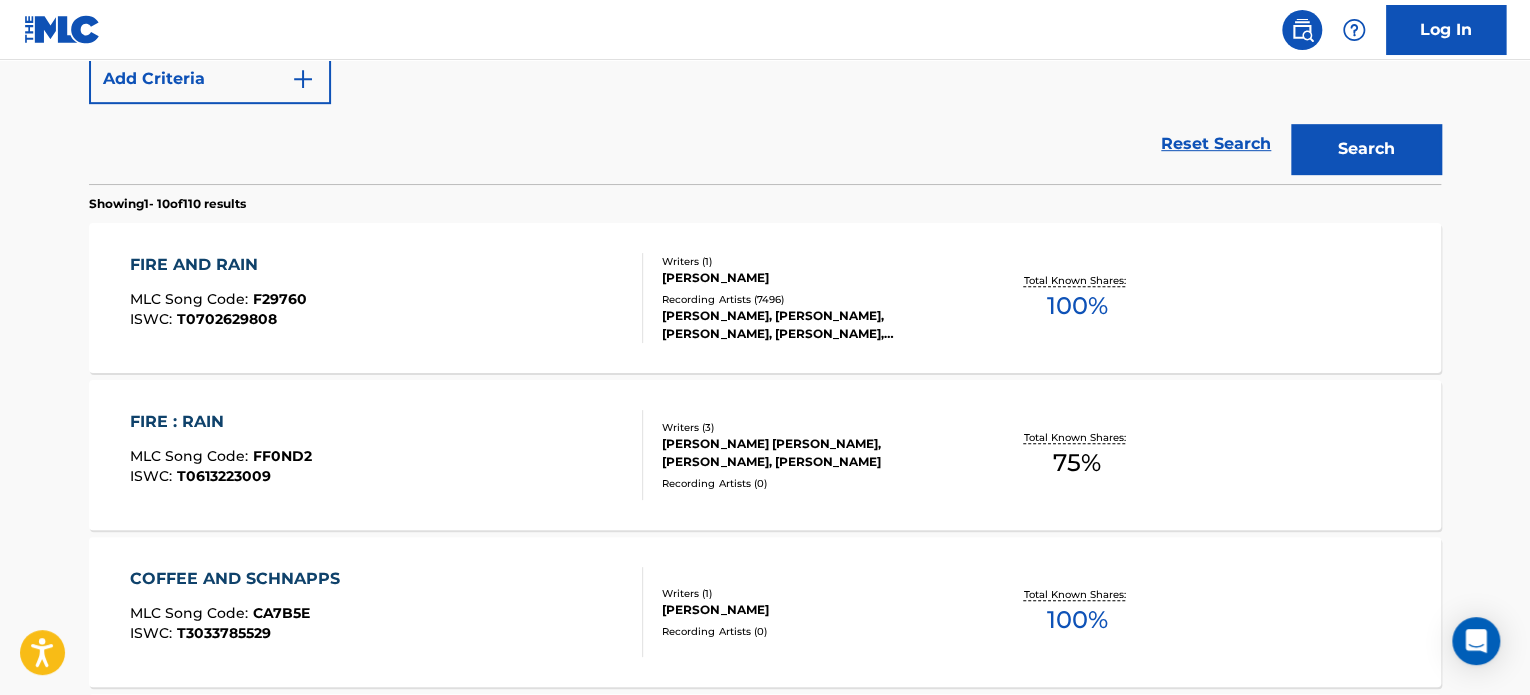 click on "Recording Artists ( 7496 )" at bounding box center (813, 299) 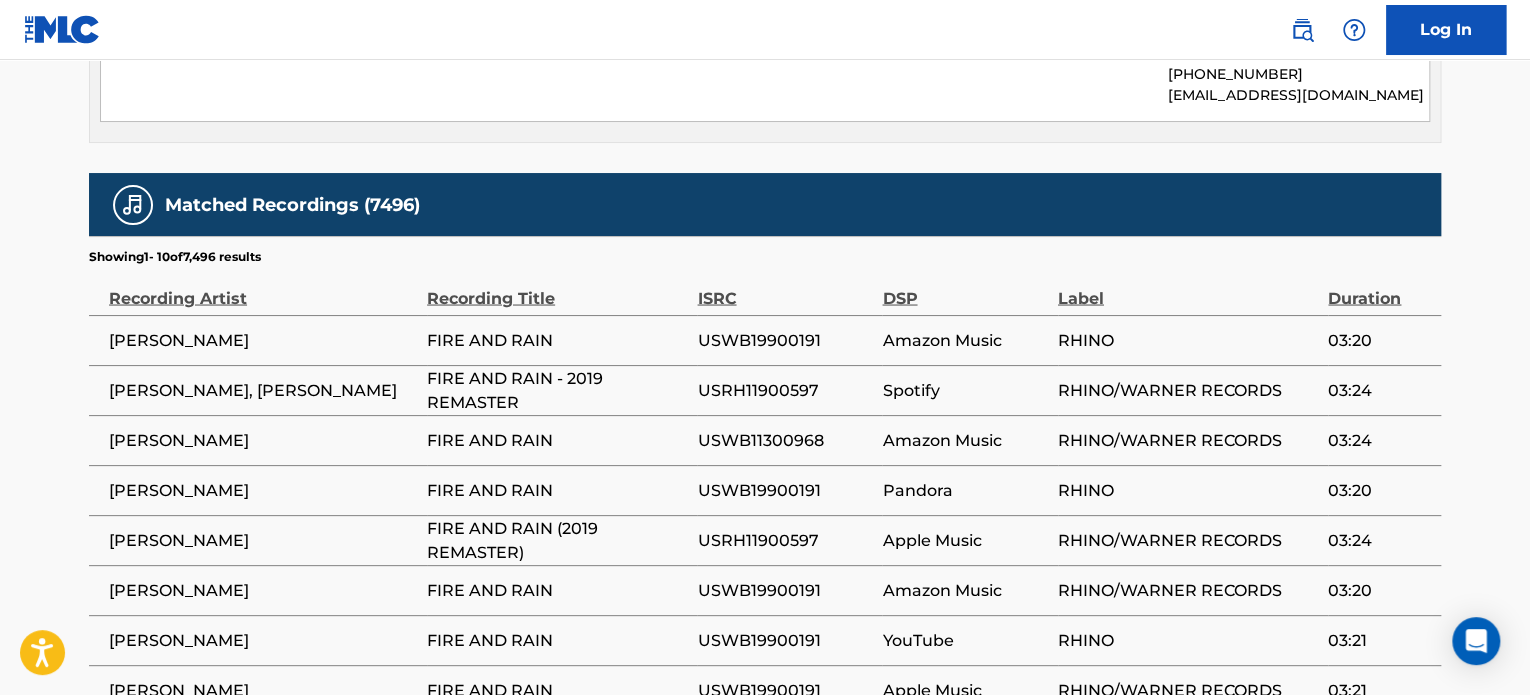 scroll, scrollTop: 1740, scrollLeft: 0, axis: vertical 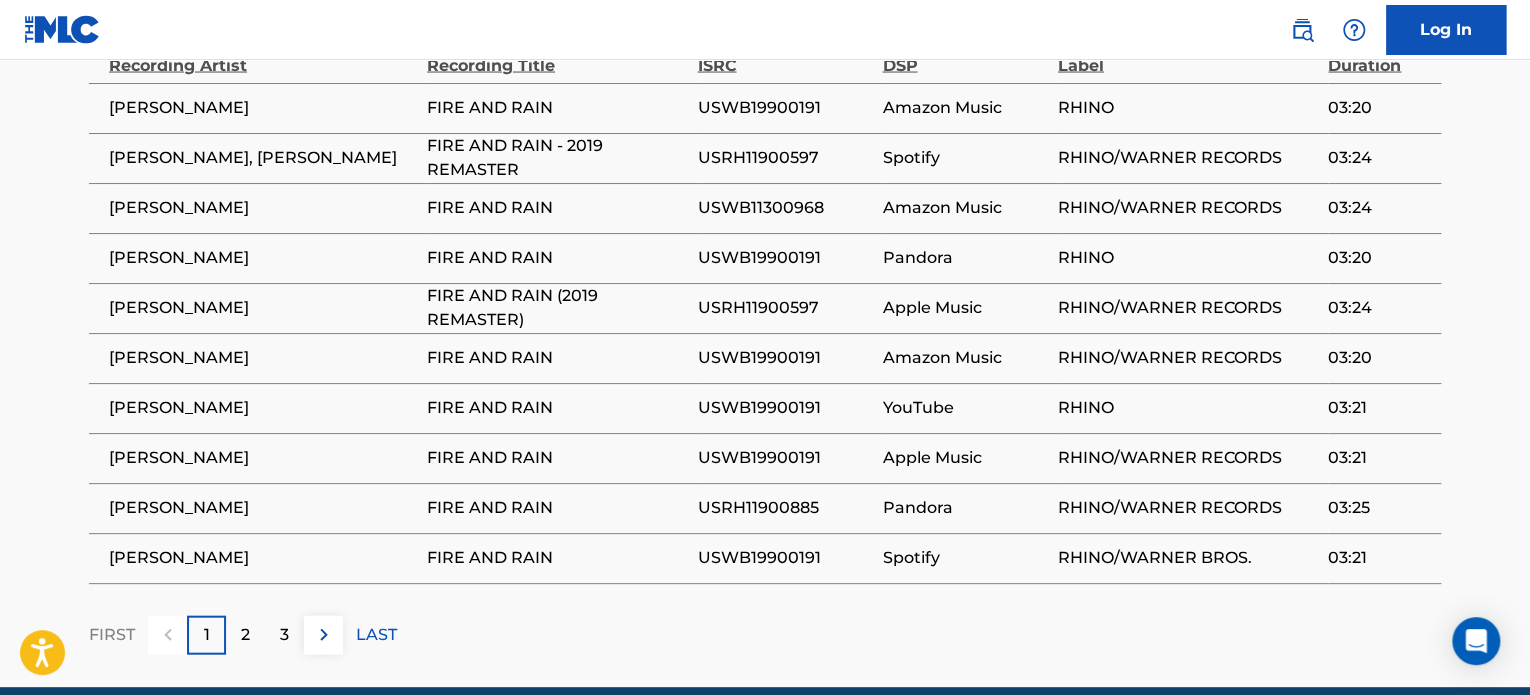 click on "LAST" at bounding box center [376, 635] 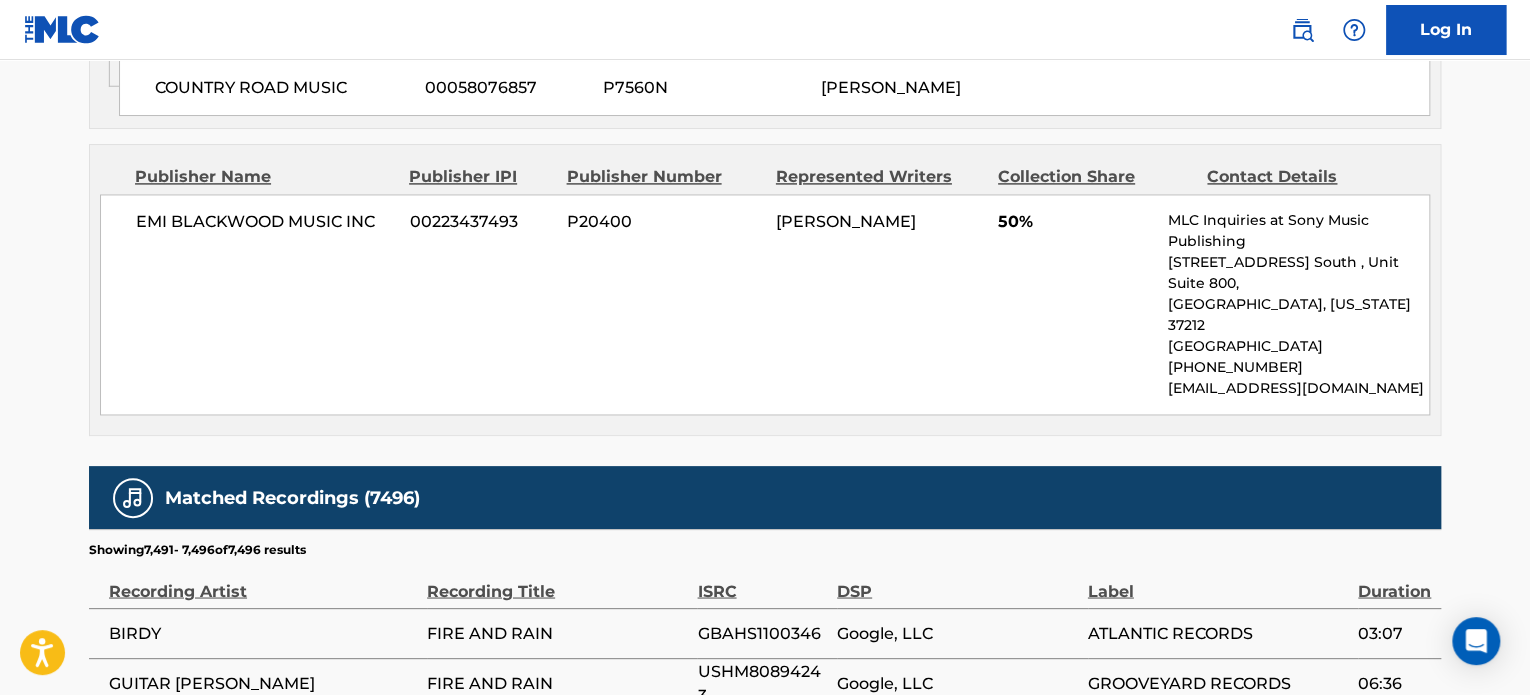 scroll, scrollTop: 1772, scrollLeft: 0, axis: vertical 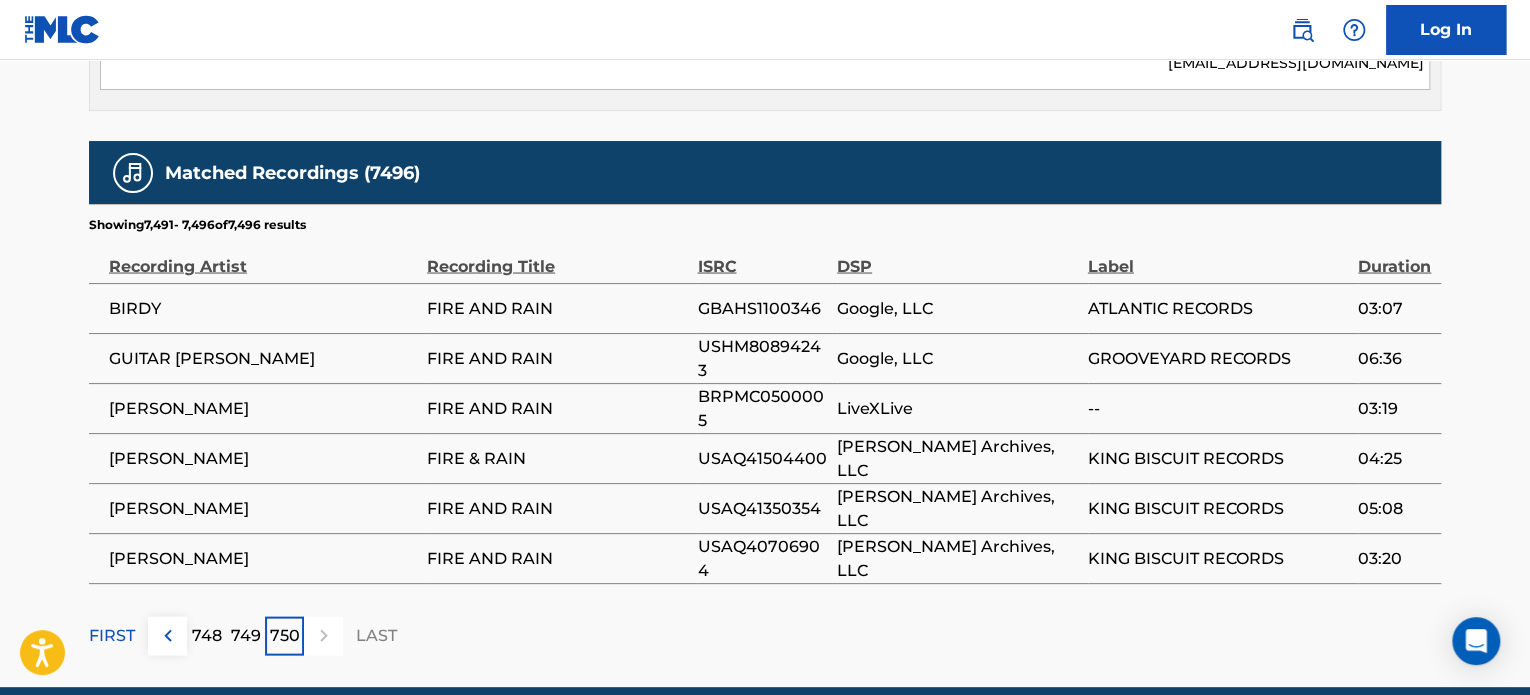 click on "749" at bounding box center (246, 635) 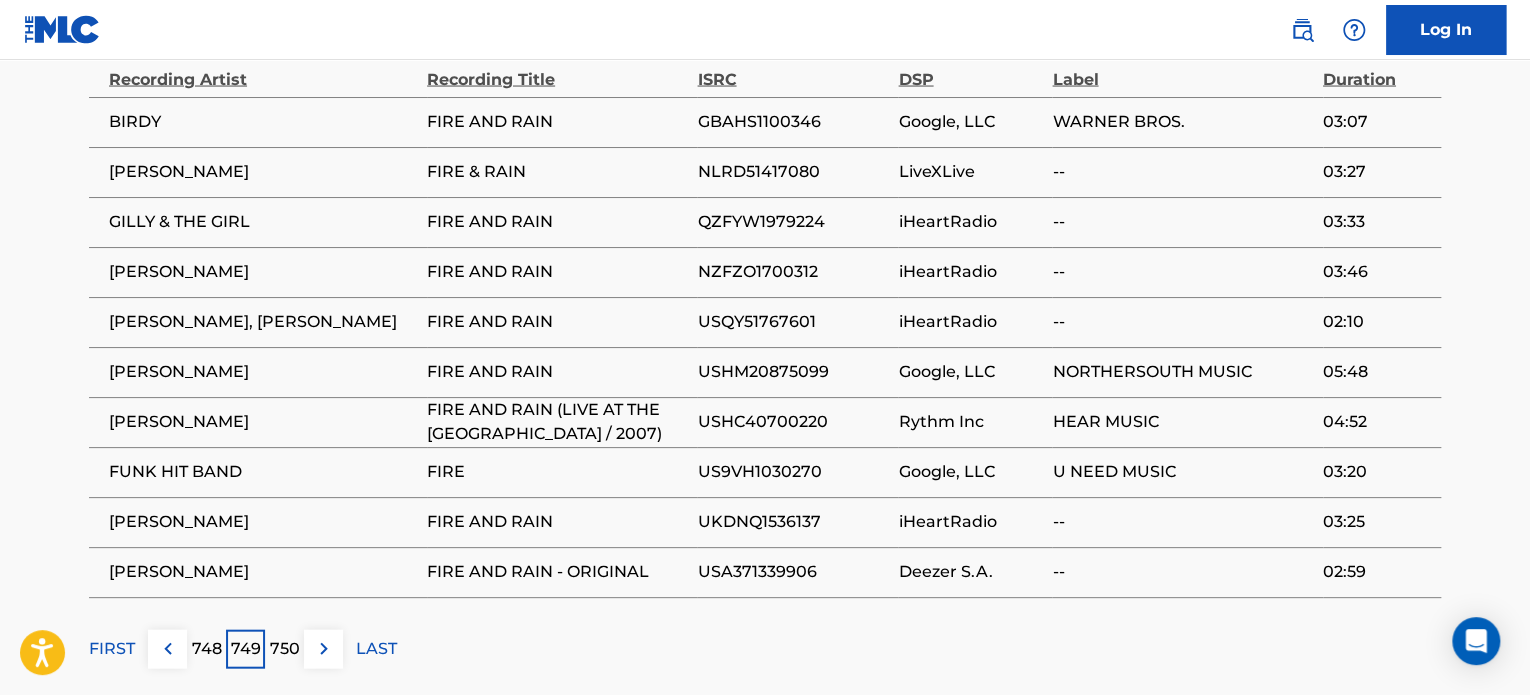 scroll, scrollTop: 1972, scrollLeft: 0, axis: vertical 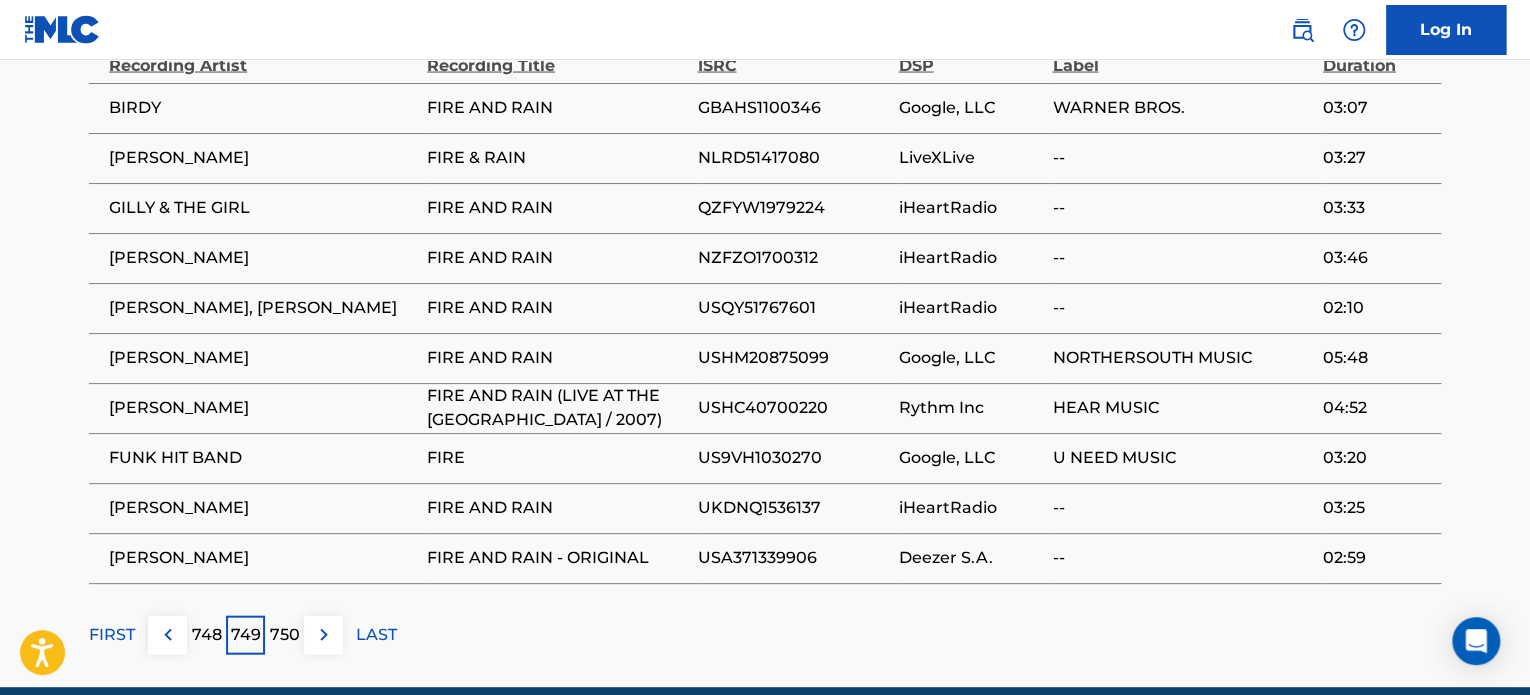 click on "748" at bounding box center [207, 635] 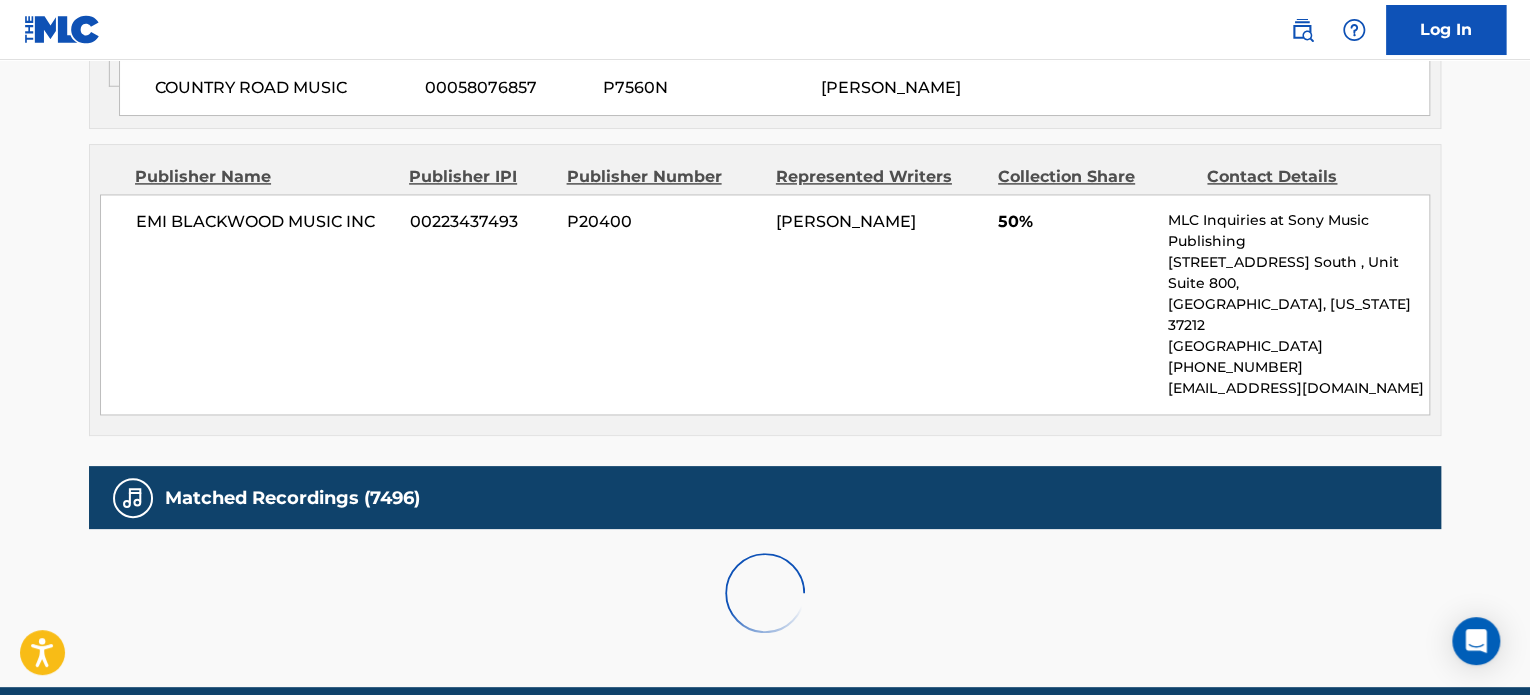 scroll, scrollTop: 1972, scrollLeft: 0, axis: vertical 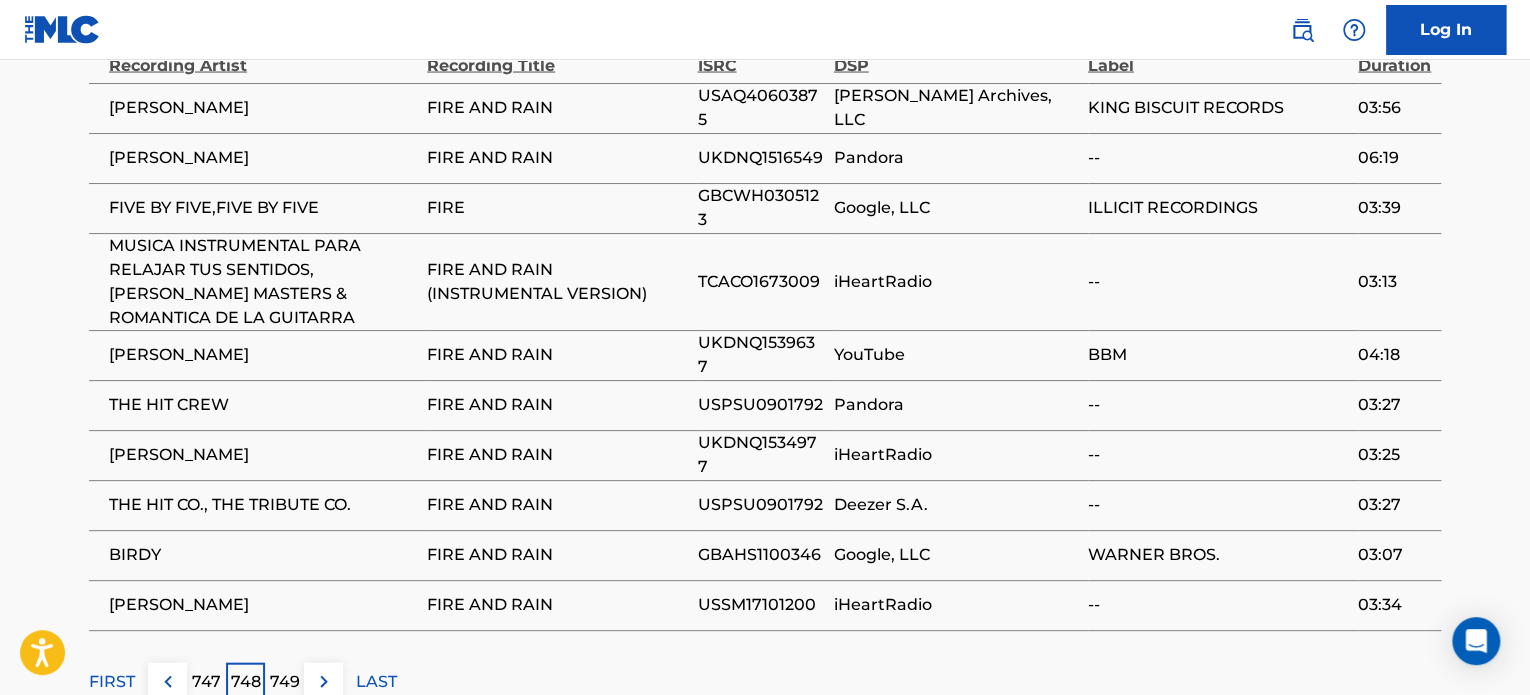 click on "747" at bounding box center [206, 682] 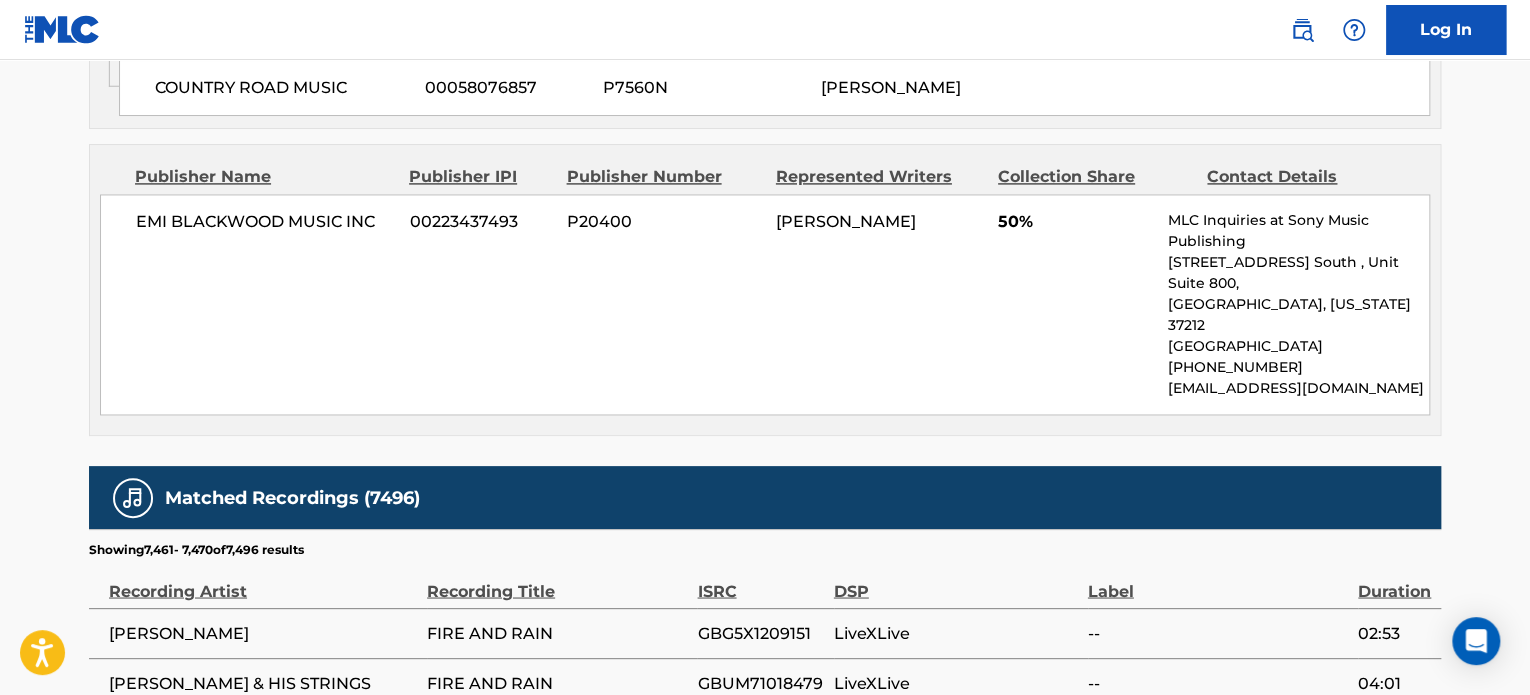 scroll, scrollTop: 1972, scrollLeft: 0, axis: vertical 